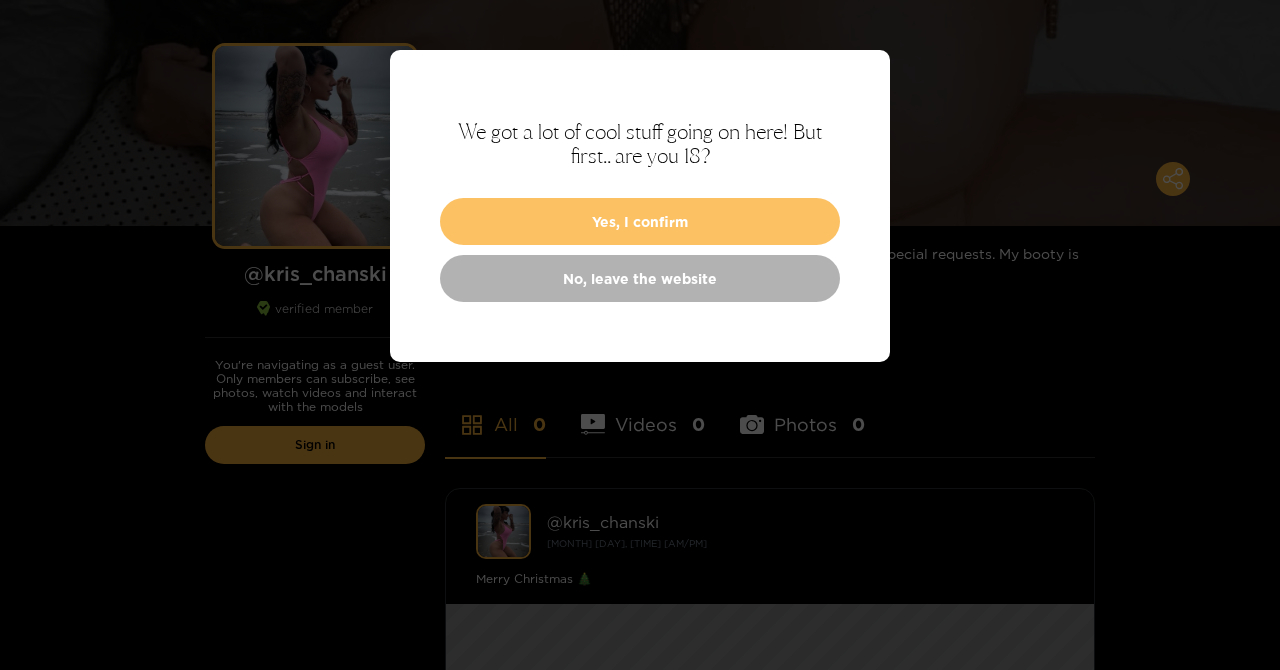 scroll, scrollTop: 136, scrollLeft: 0, axis: vertical 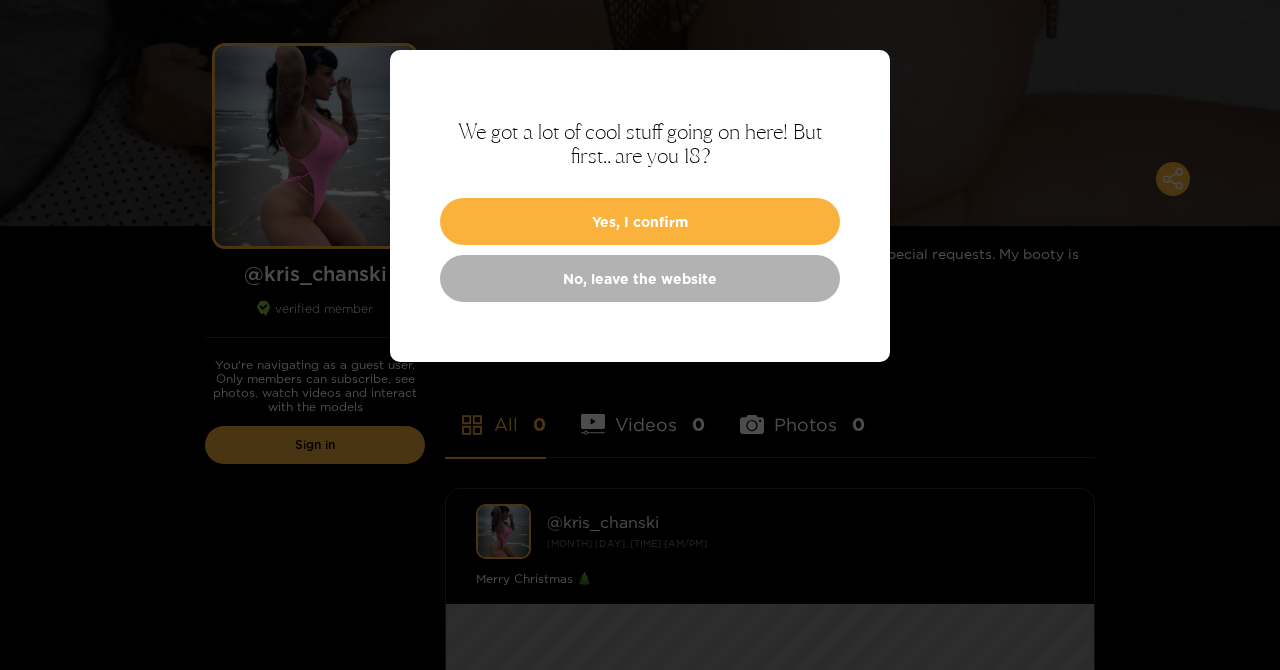 click on "Yes, I confirm" at bounding box center (640, 221) 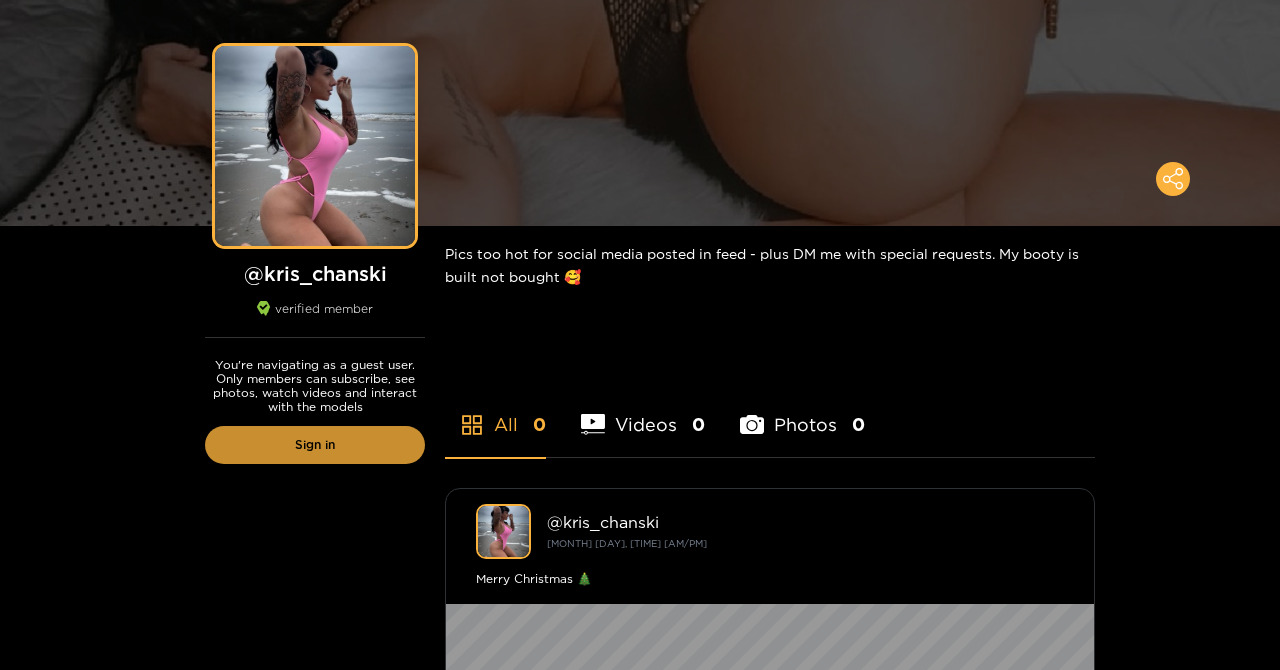 click on "Sign in" at bounding box center [315, 445] 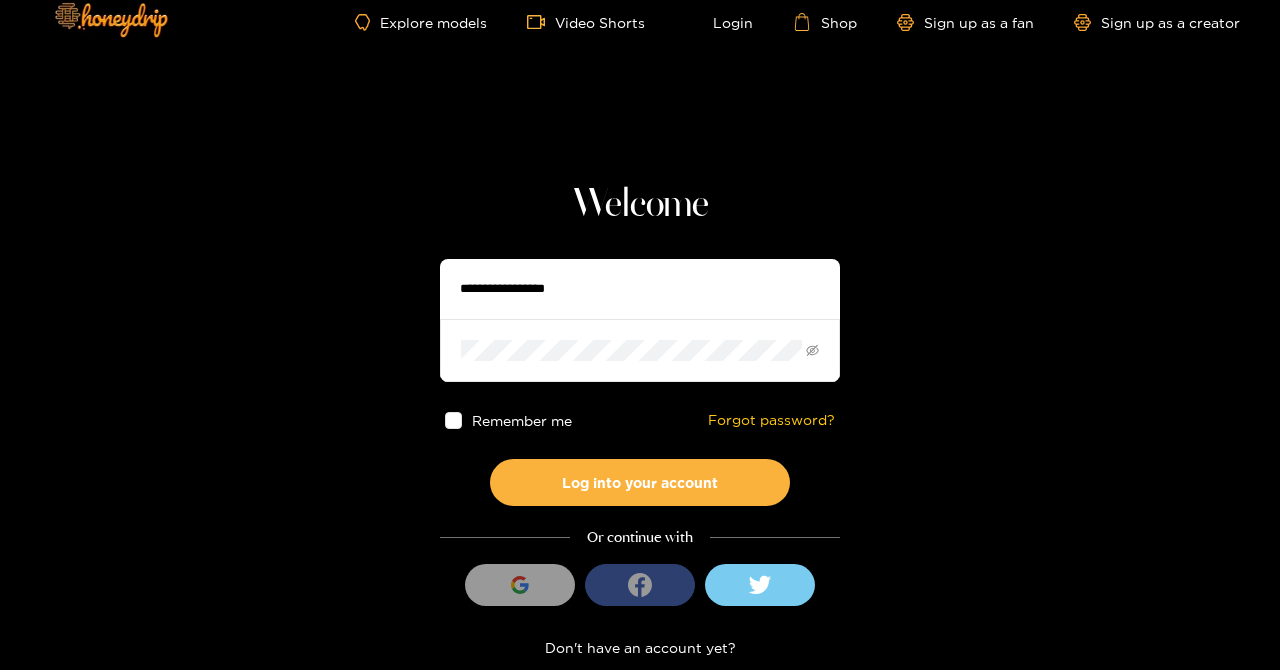 scroll, scrollTop: 0, scrollLeft: 0, axis: both 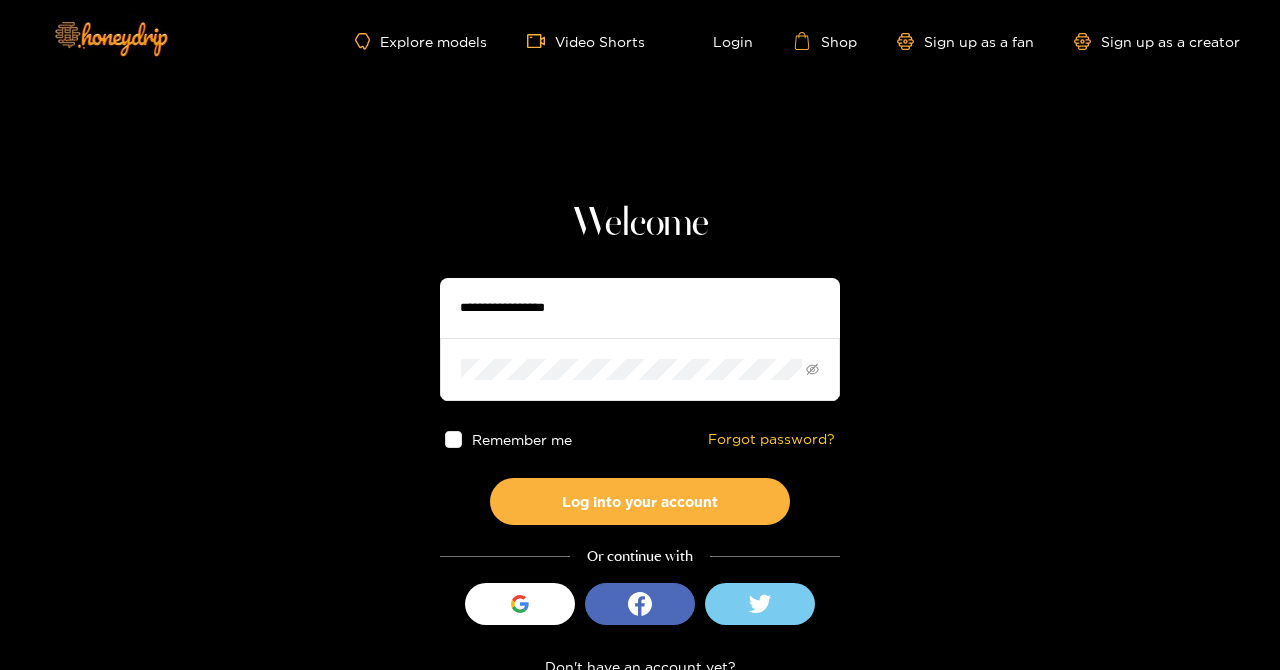 click at bounding box center [640, 308] 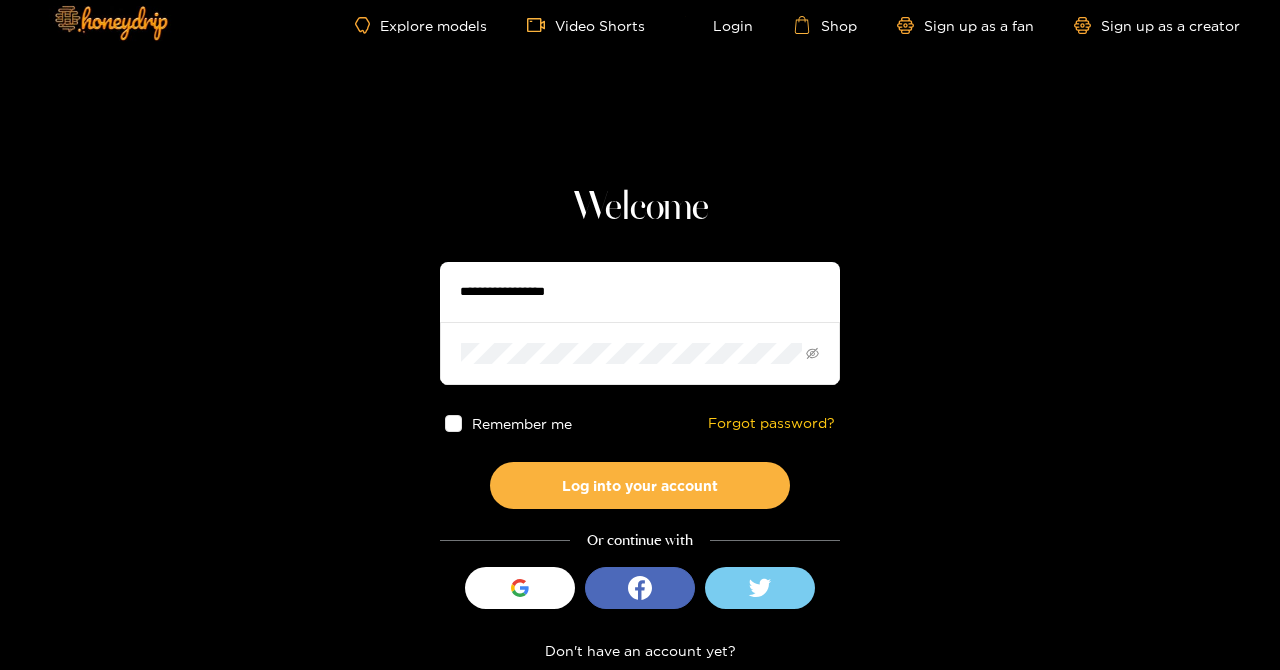 scroll, scrollTop: 41, scrollLeft: 0, axis: vertical 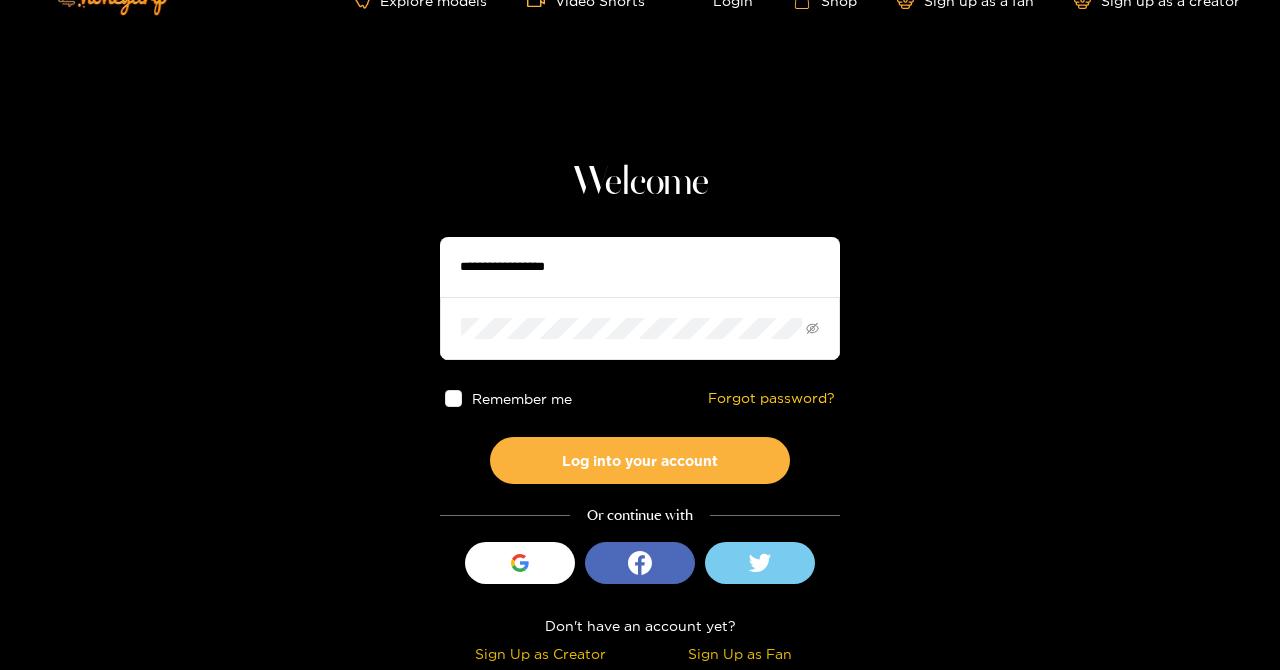 click on "Sign Up as Fan" at bounding box center [740, 653] 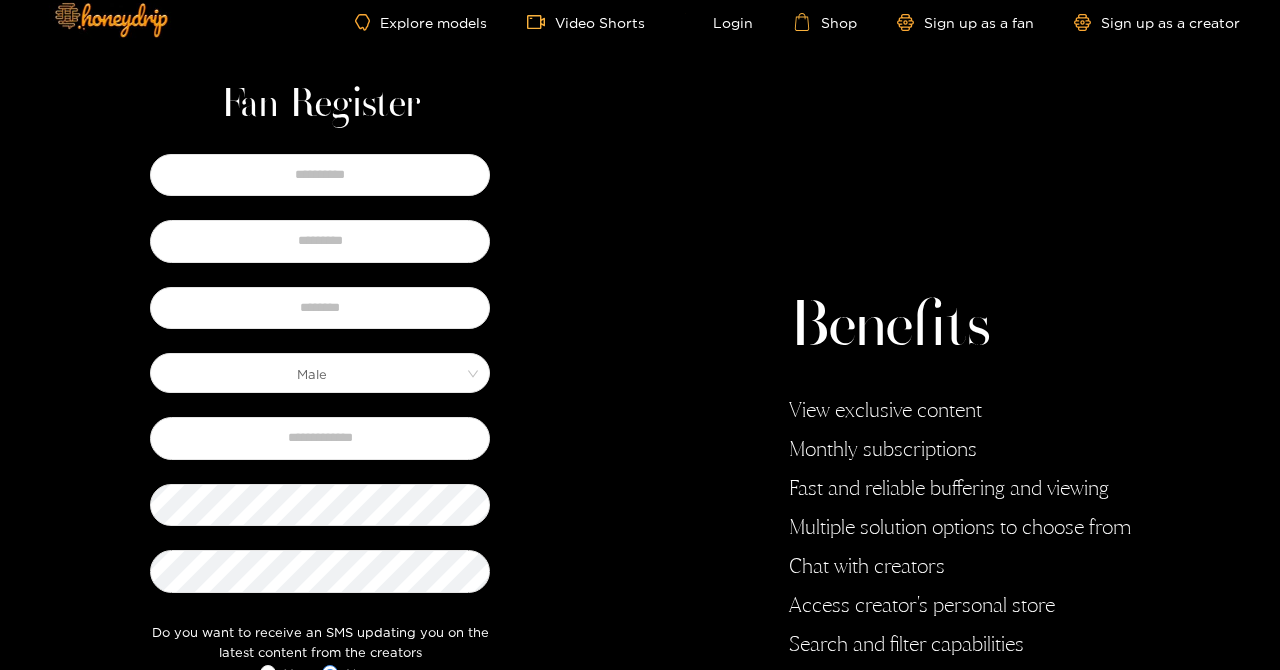 scroll, scrollTop: 0, scrollLeft: 0, axis: both 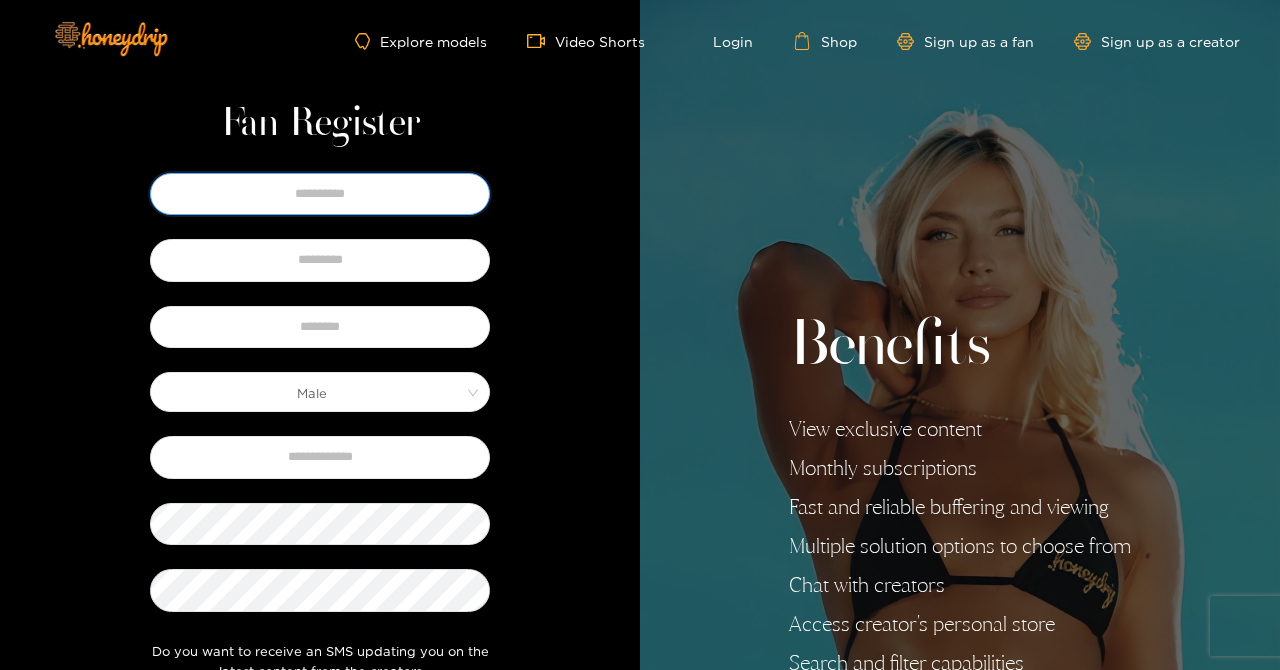 click at bounding box center [320, 194] 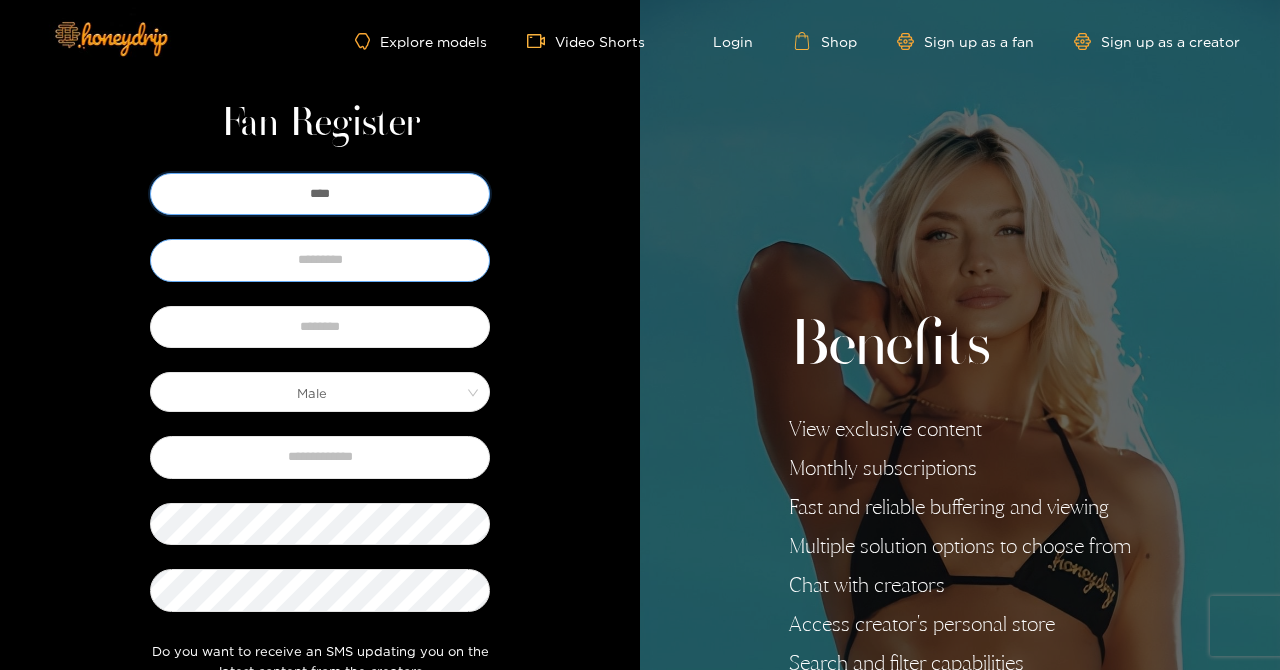 type on "****" 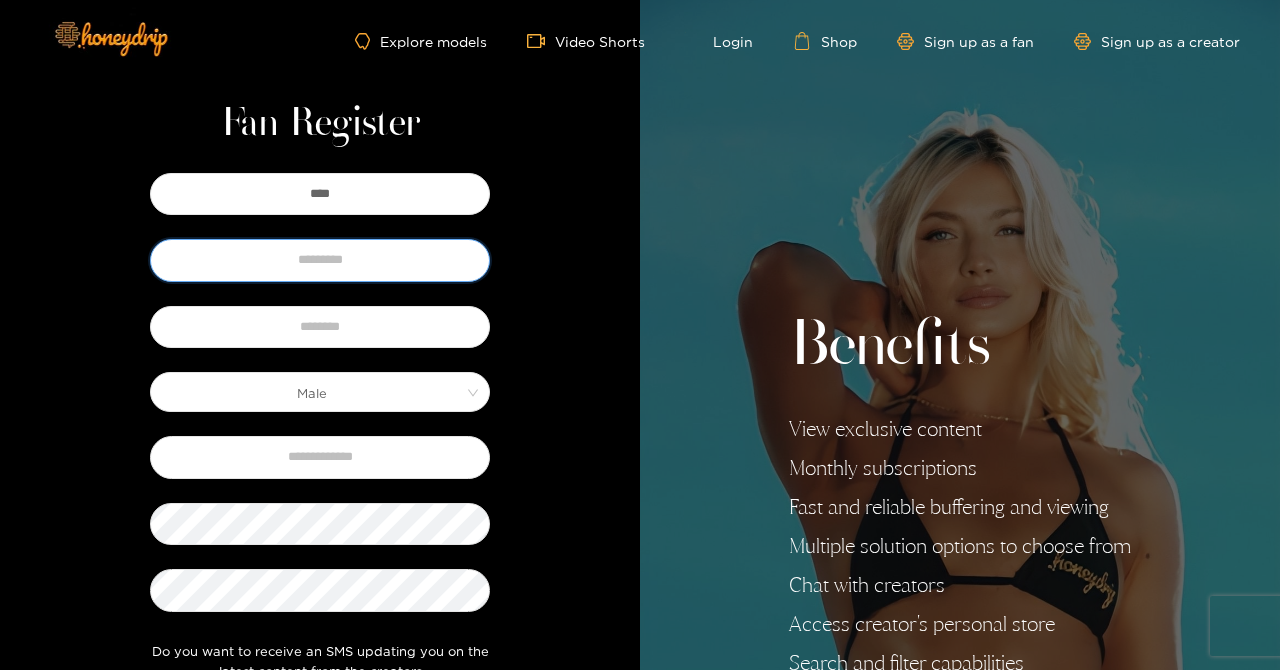 click at bounding box center (320, 260) 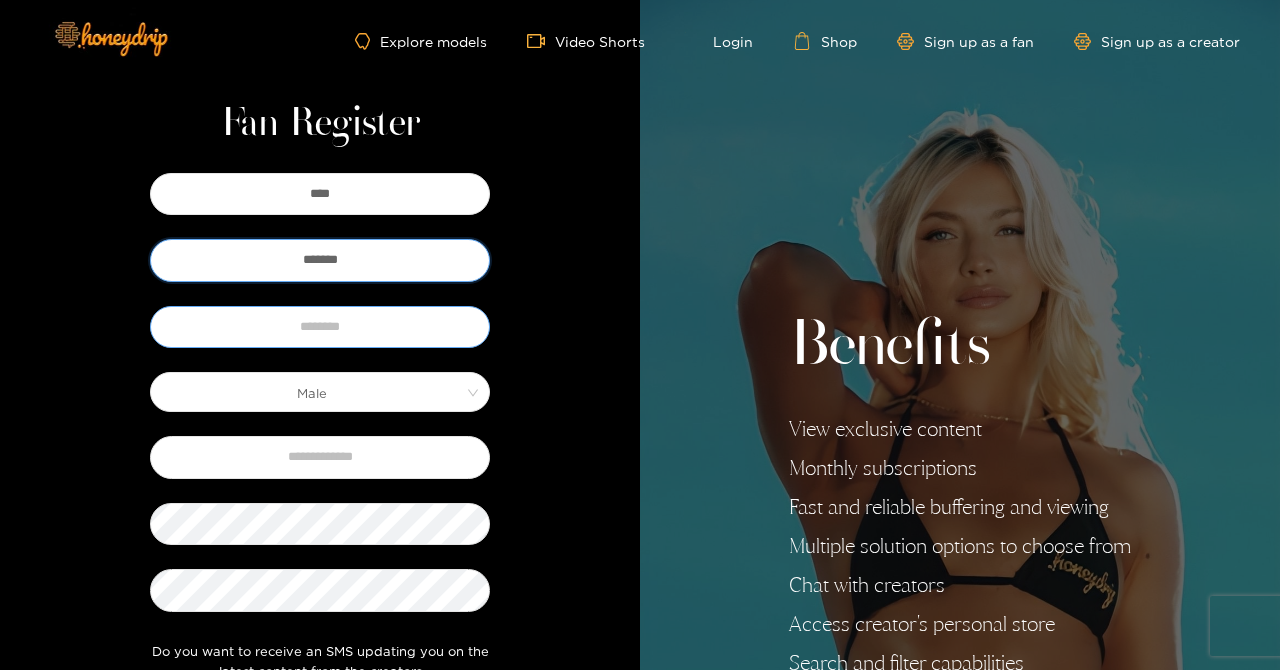 type on "*******" 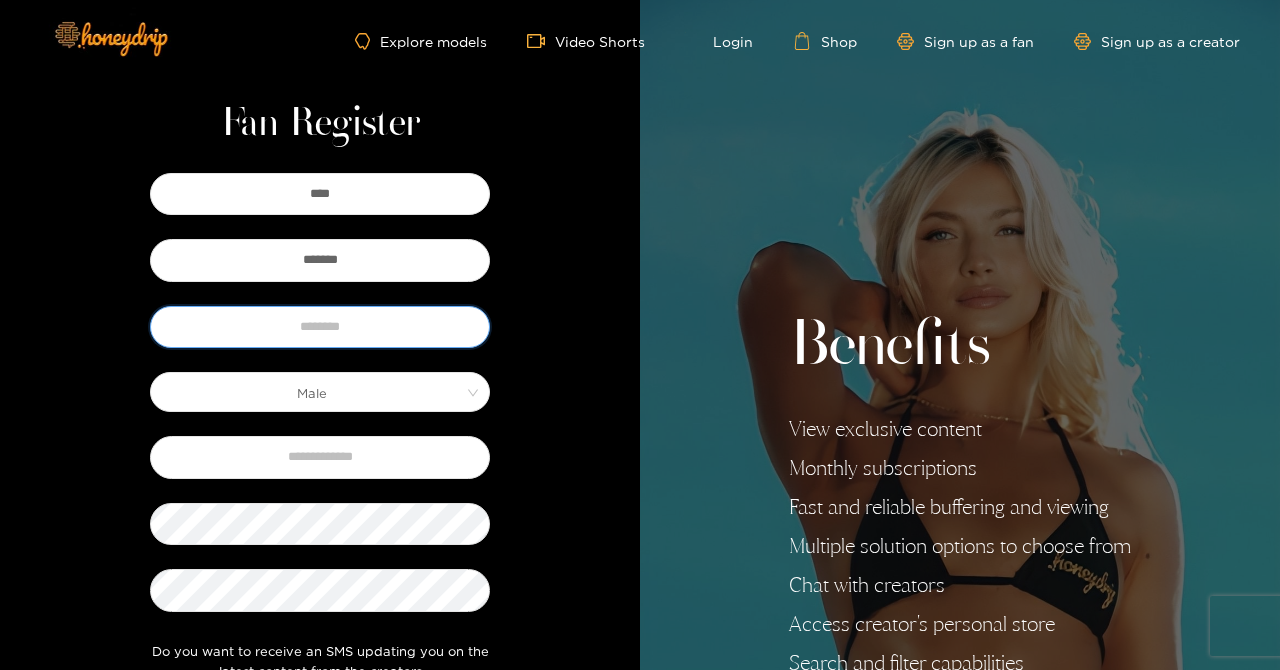 click at bounding box center [320, 327] 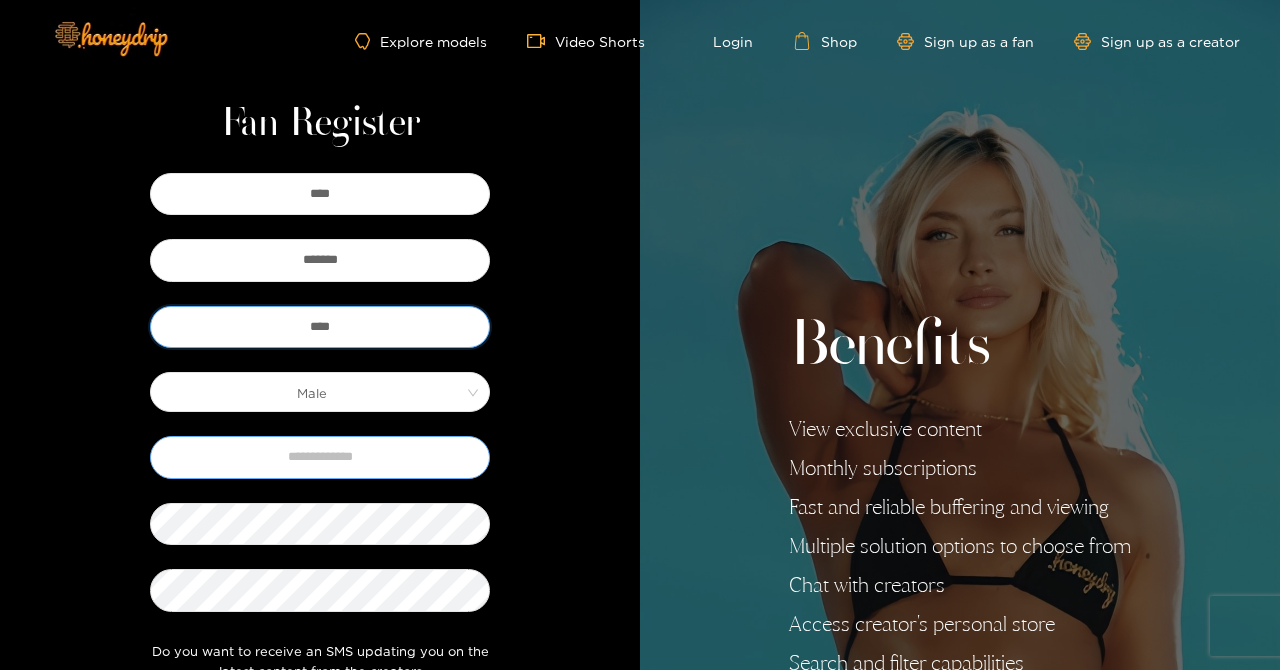 type on "****" 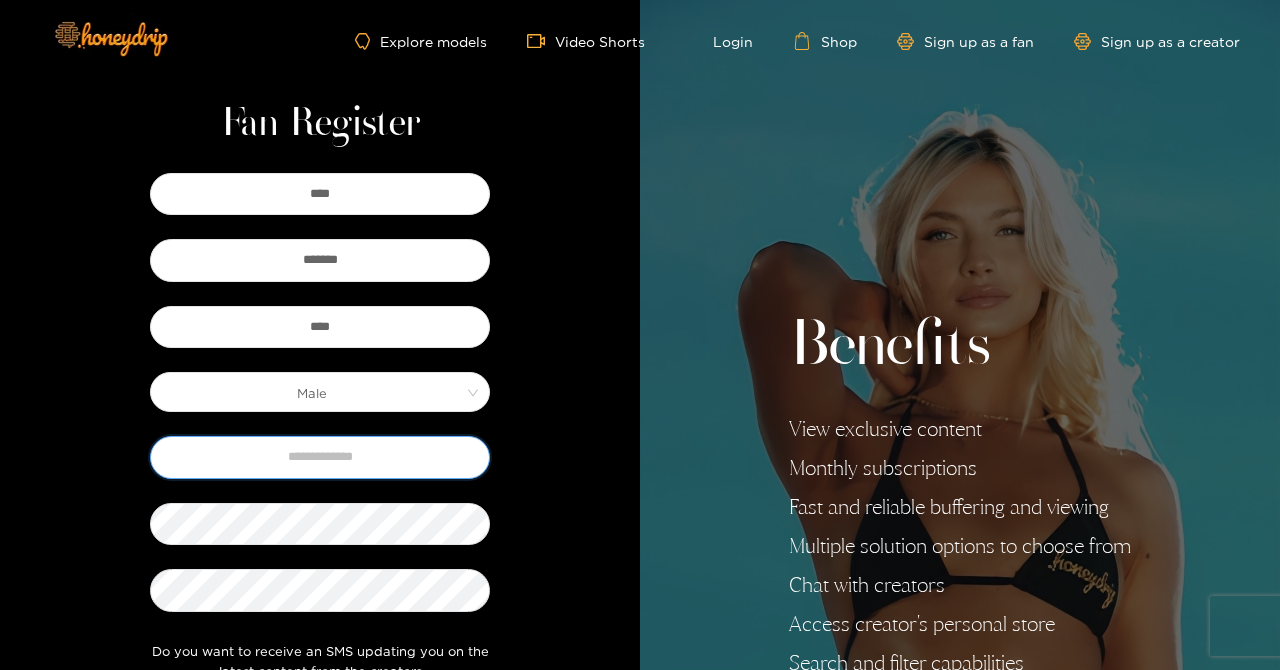 click at bounding box center (320, 457) 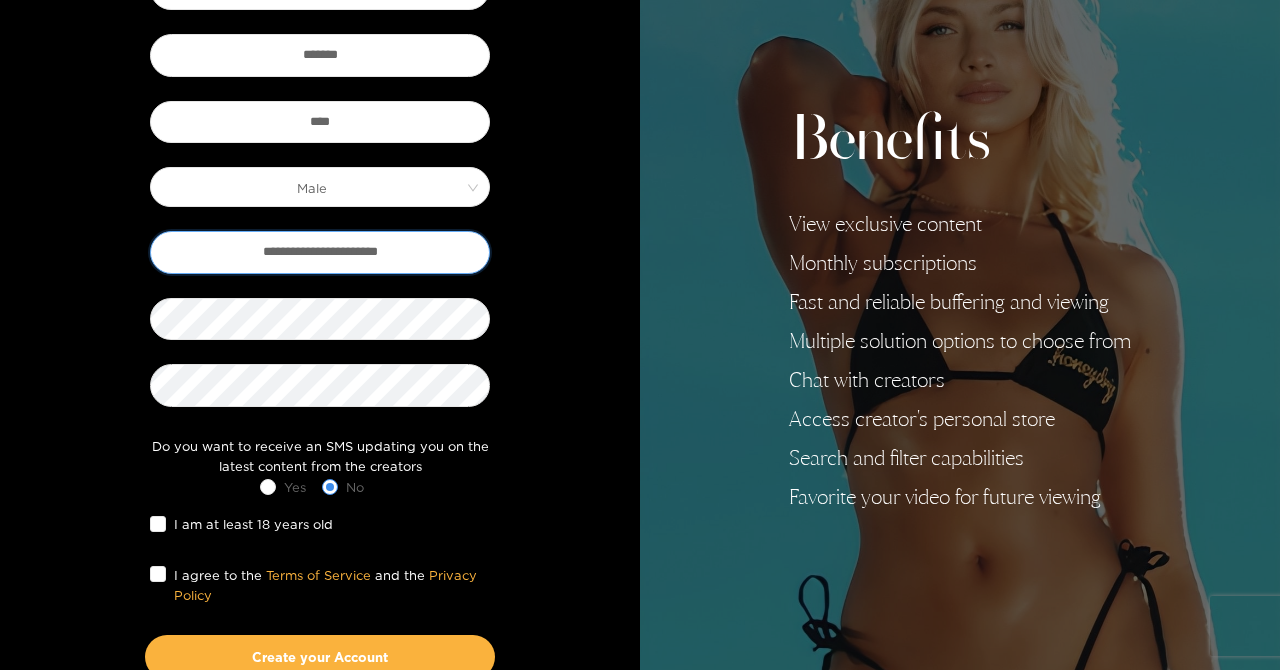 scroll, scrollTop: 209, scrollLeft: 0, axis: vertical 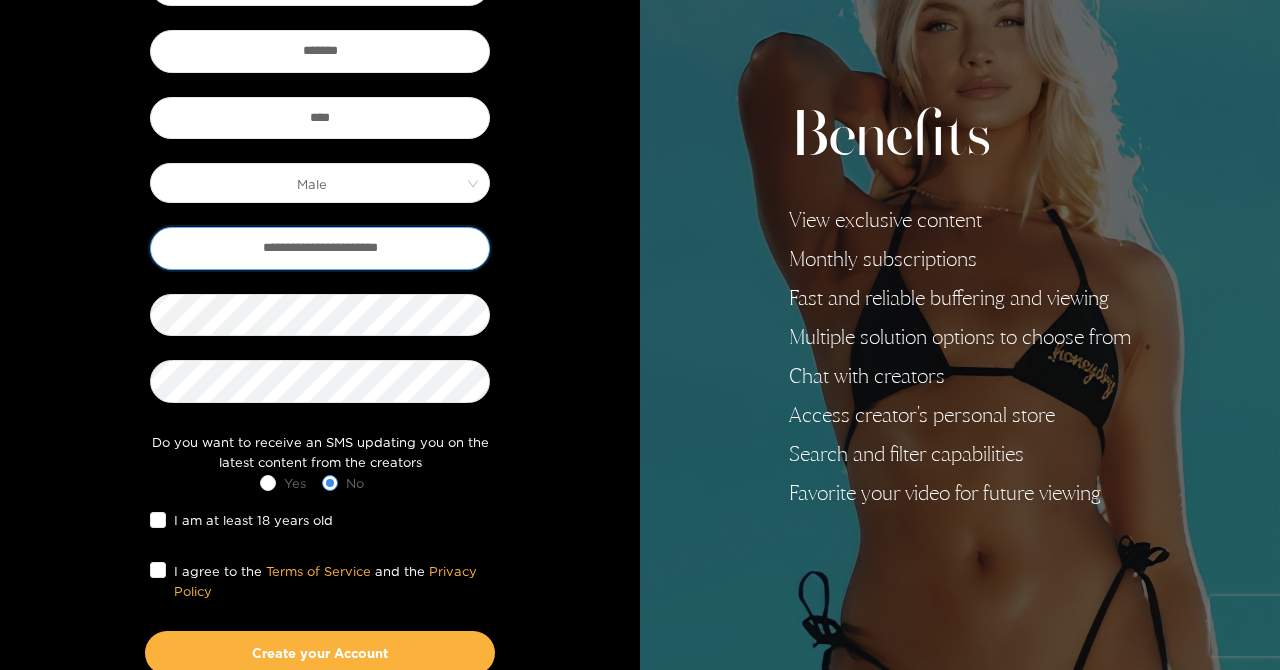 type on "**********" 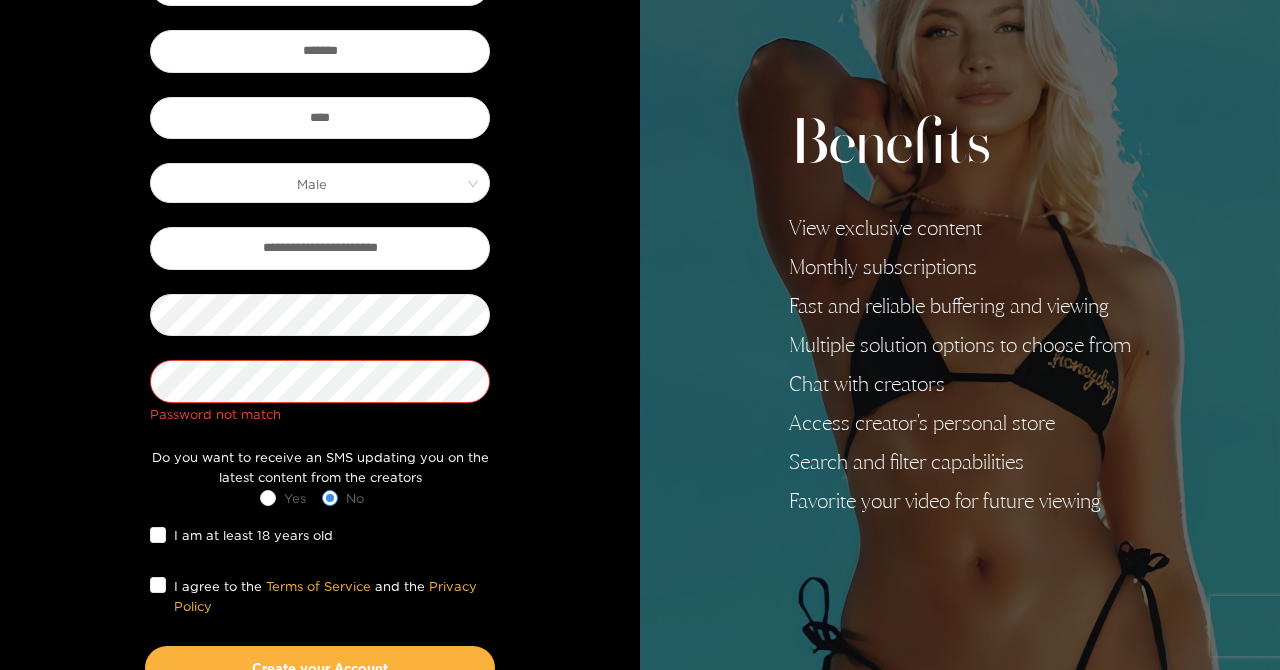 click on "**********" at bounding box center (320, 324) 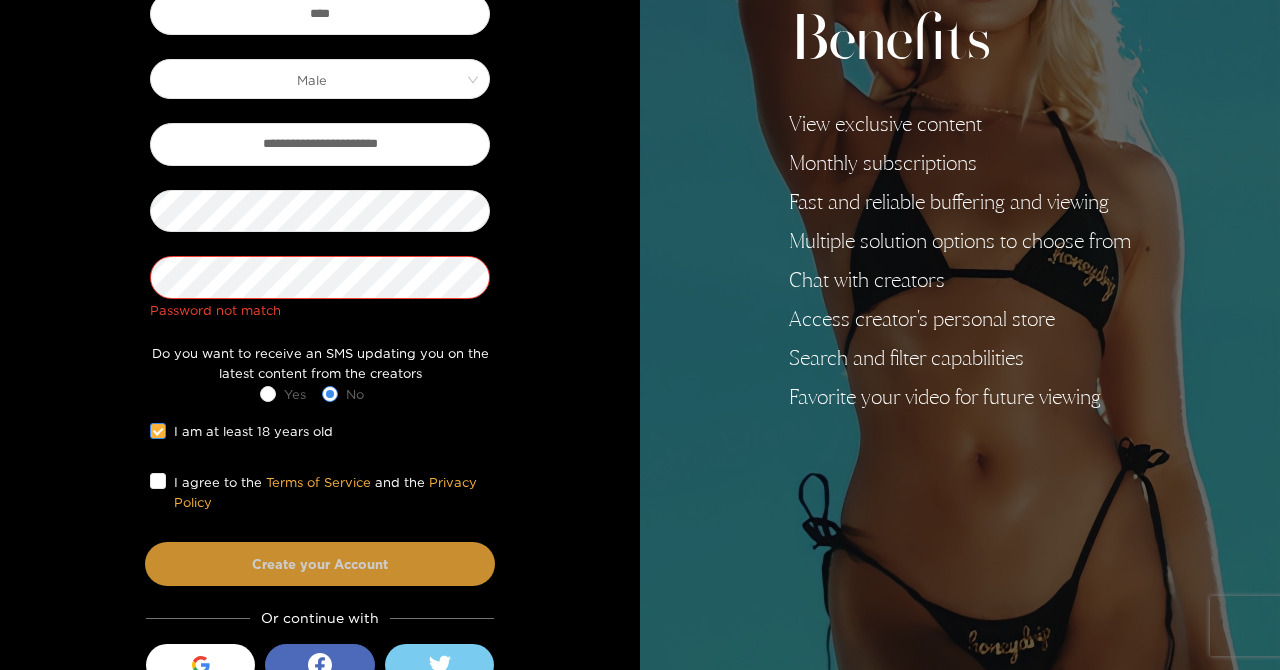 scroll, scrollTop: 385, scrollLeft: 0, axis: vertical 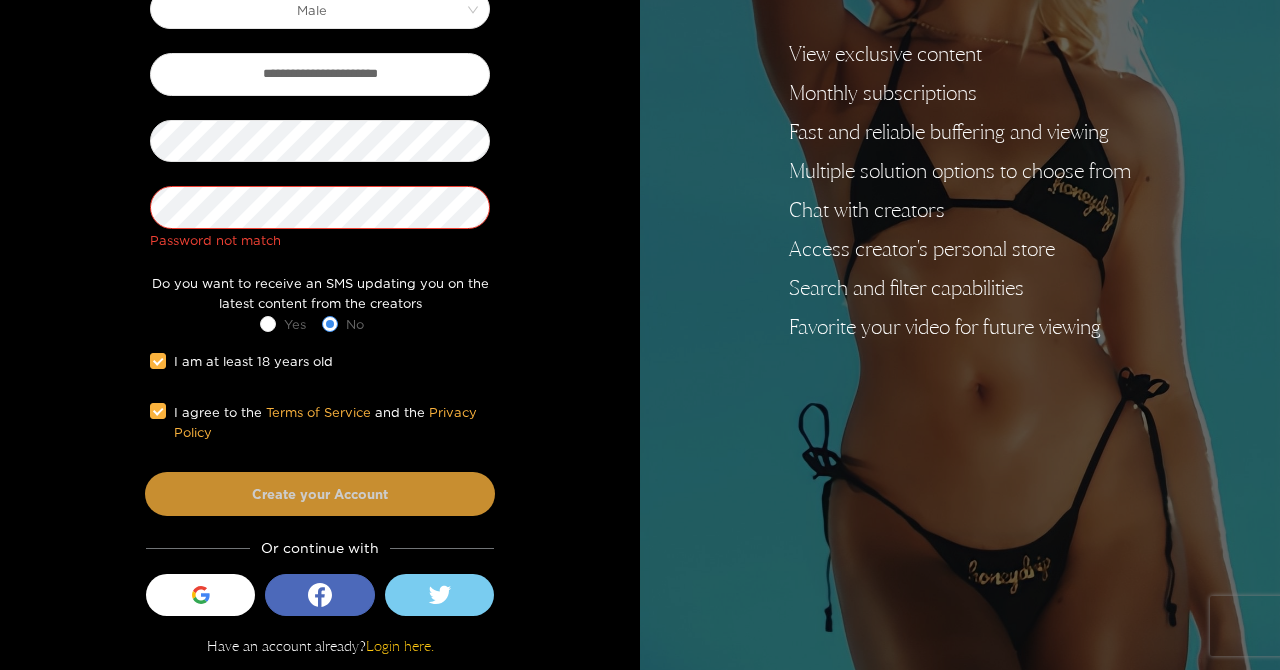 click on "Create your Account" at bounding box center (320, 494) 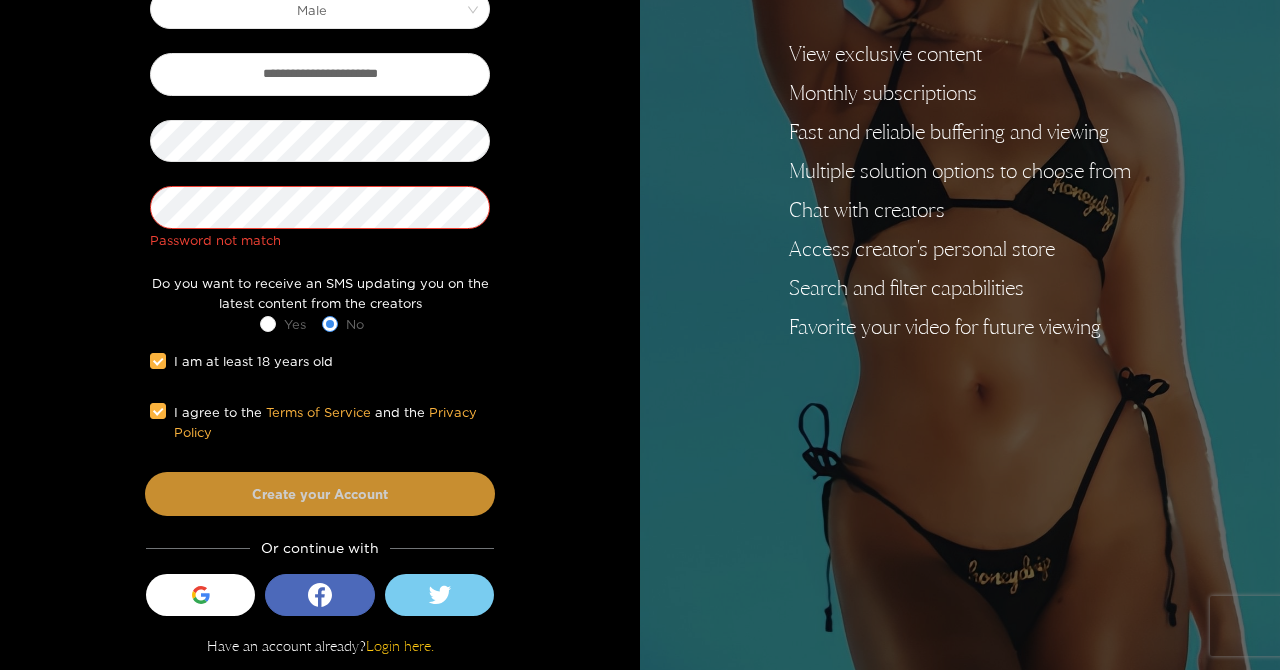 click on "Create your Account" at bounding box center (320, 494) 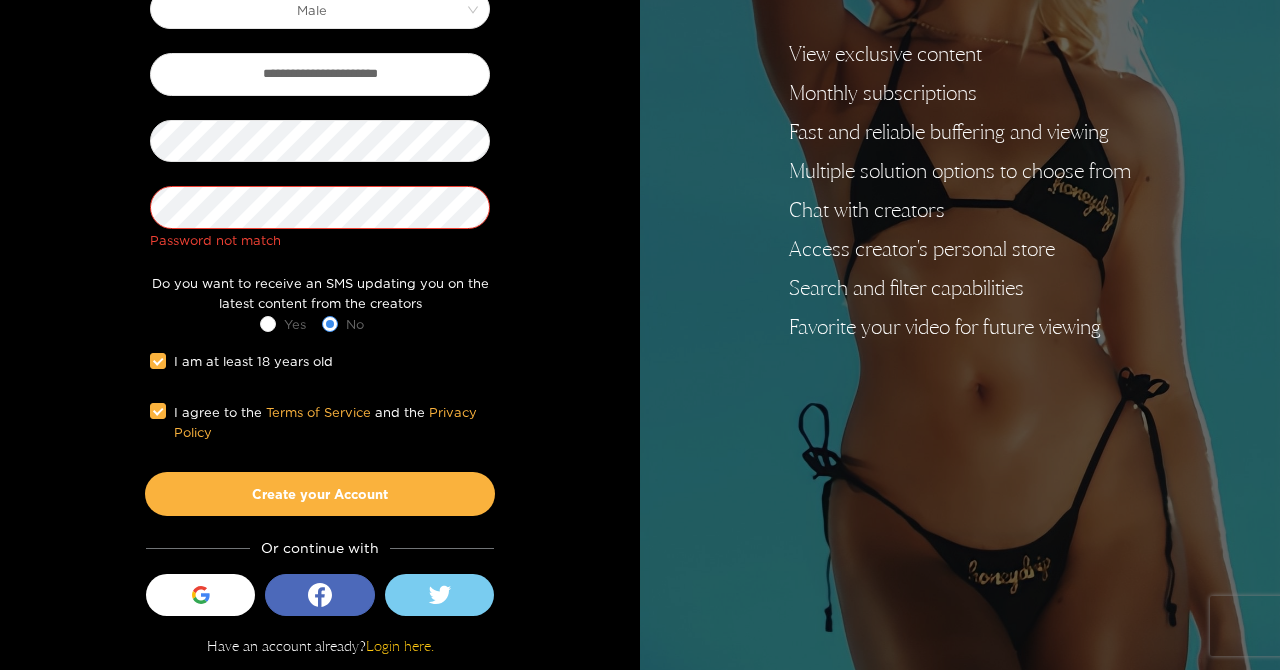 click on "Create your Account" at bounding box center (320, 494) 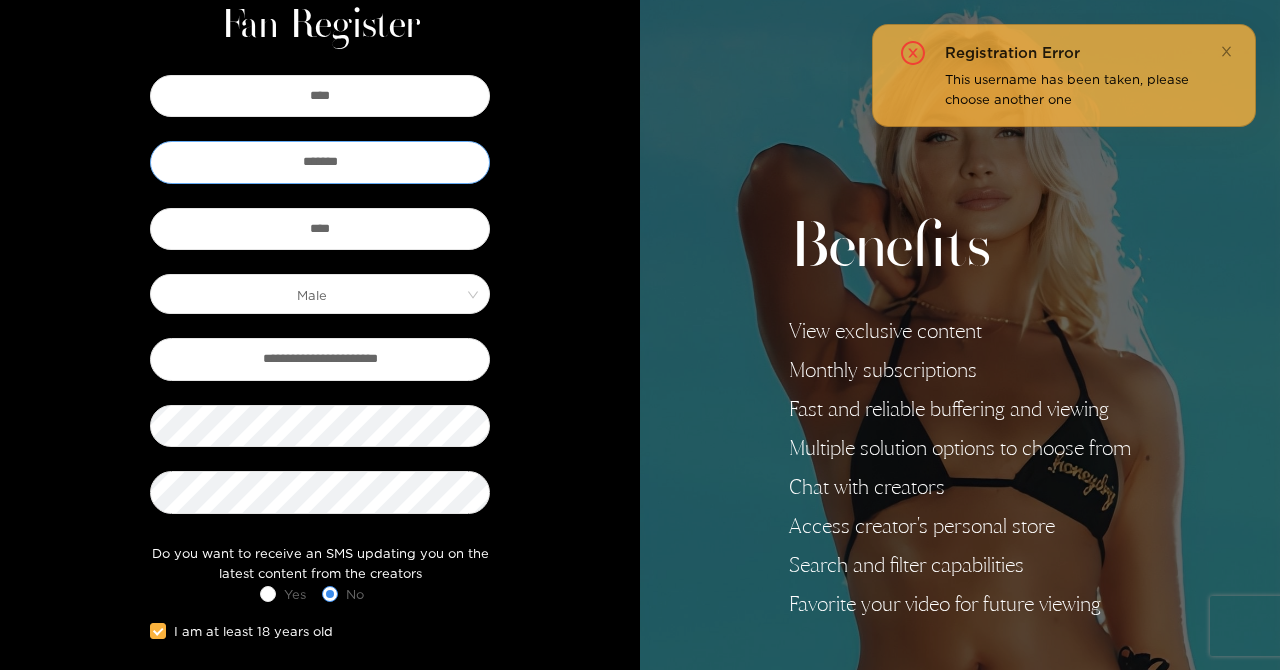 scroll, scrollTop: 42, scrollLeft: 0, axis: vertical 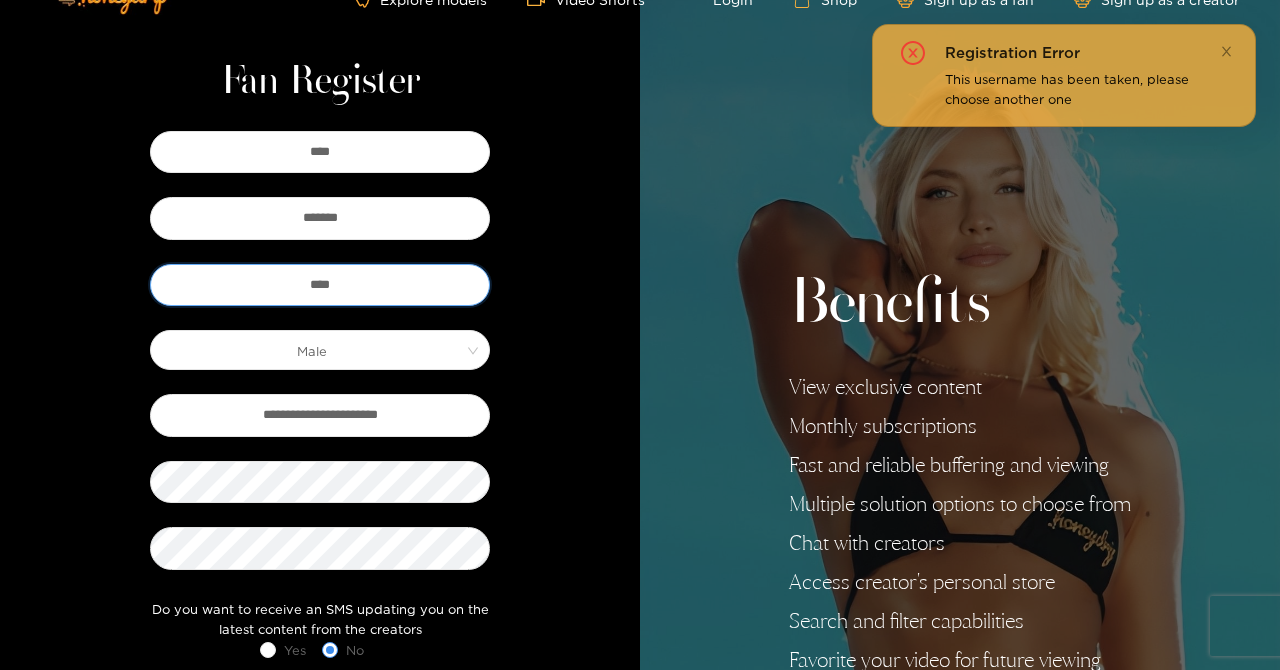 click on "****" at bounding box center [320, 285] 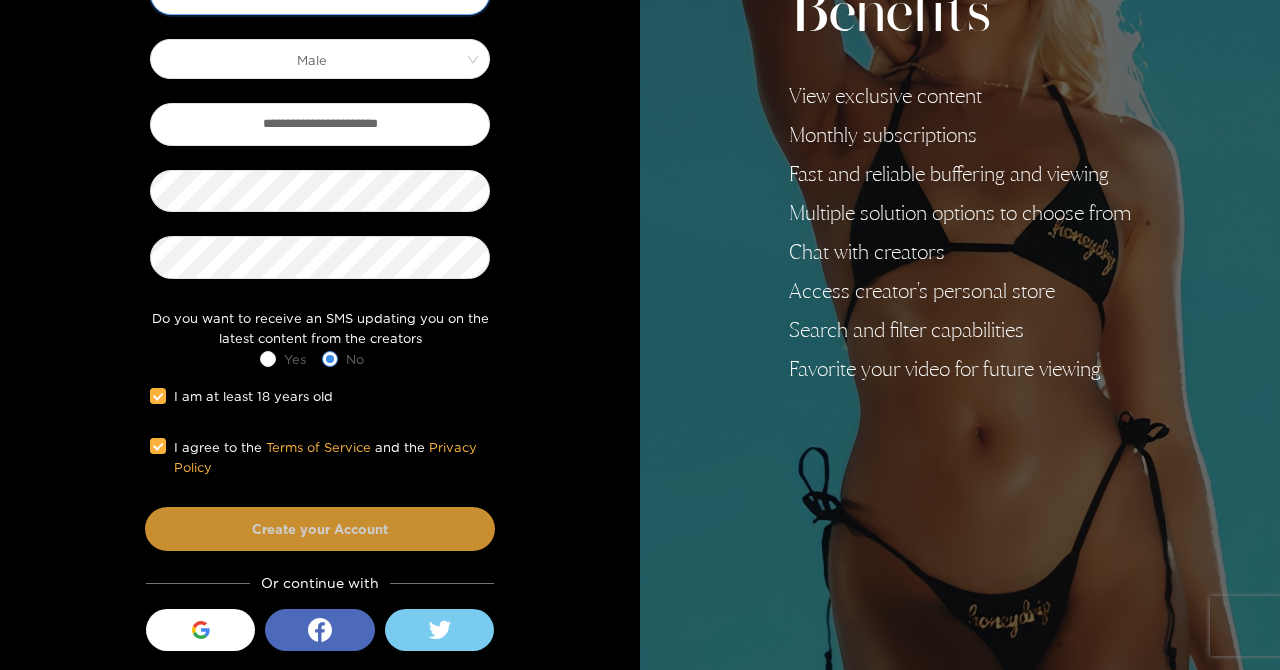scroll, scrollTop: 370, scrollLeft: 0, axis: vertical 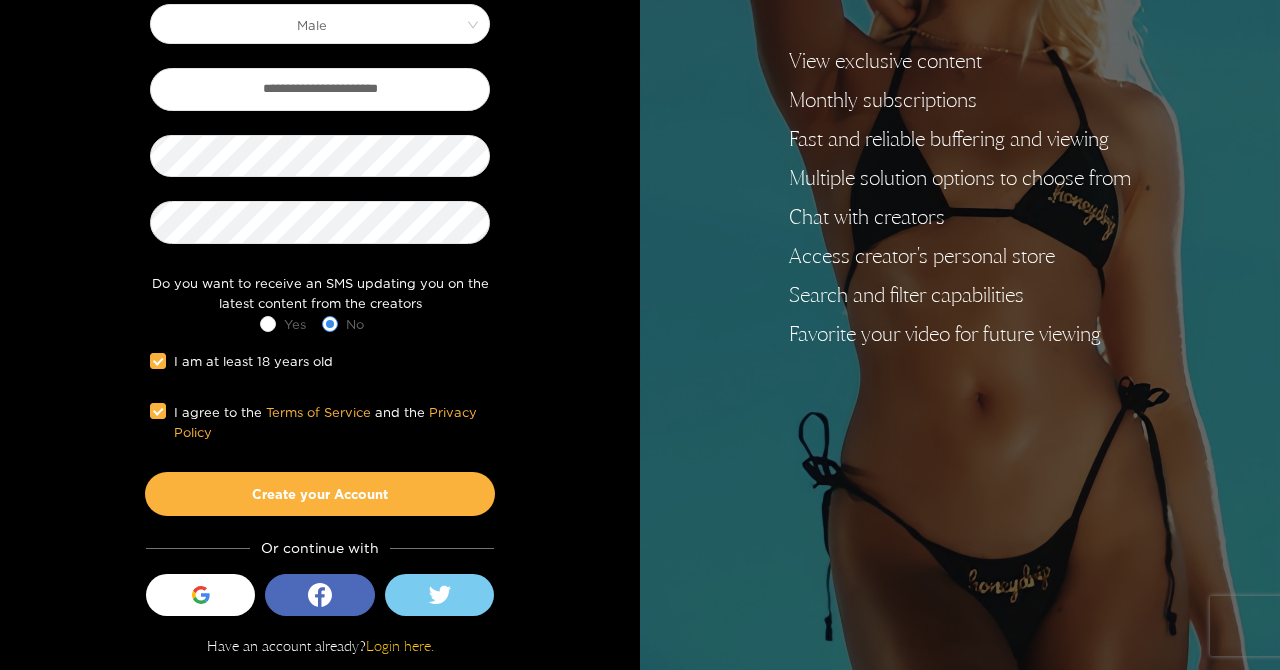 type on "******" 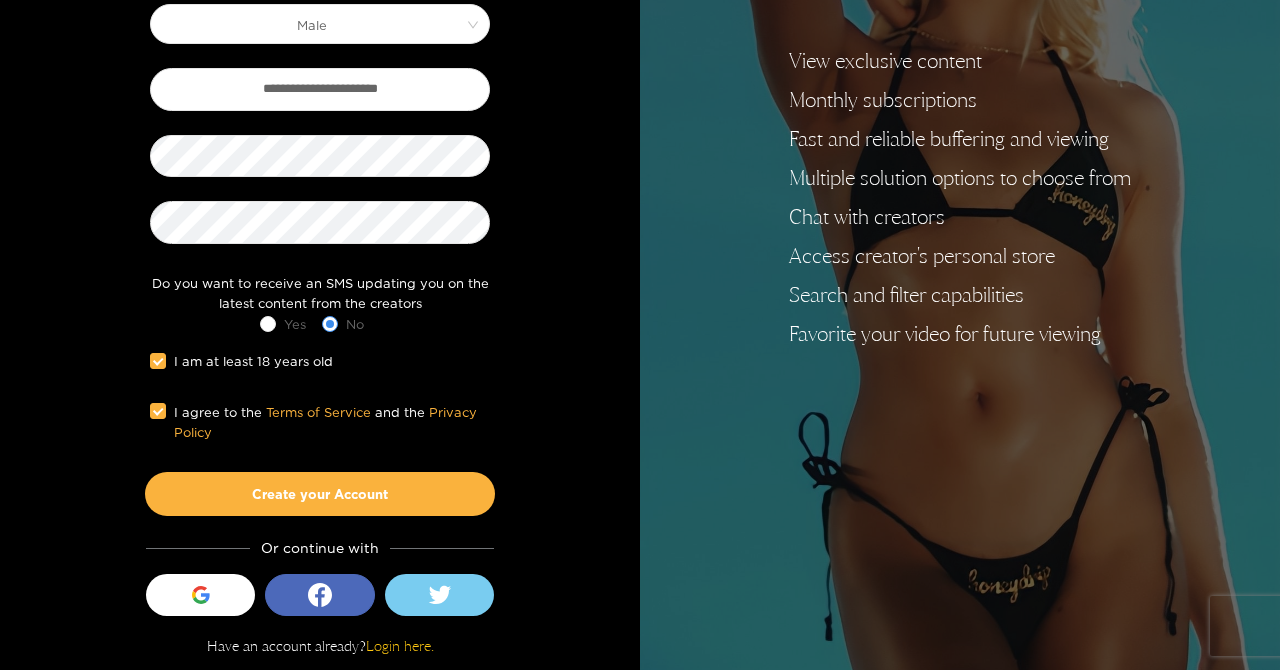 click on "Create your Account" at bounding box center (320, 494) 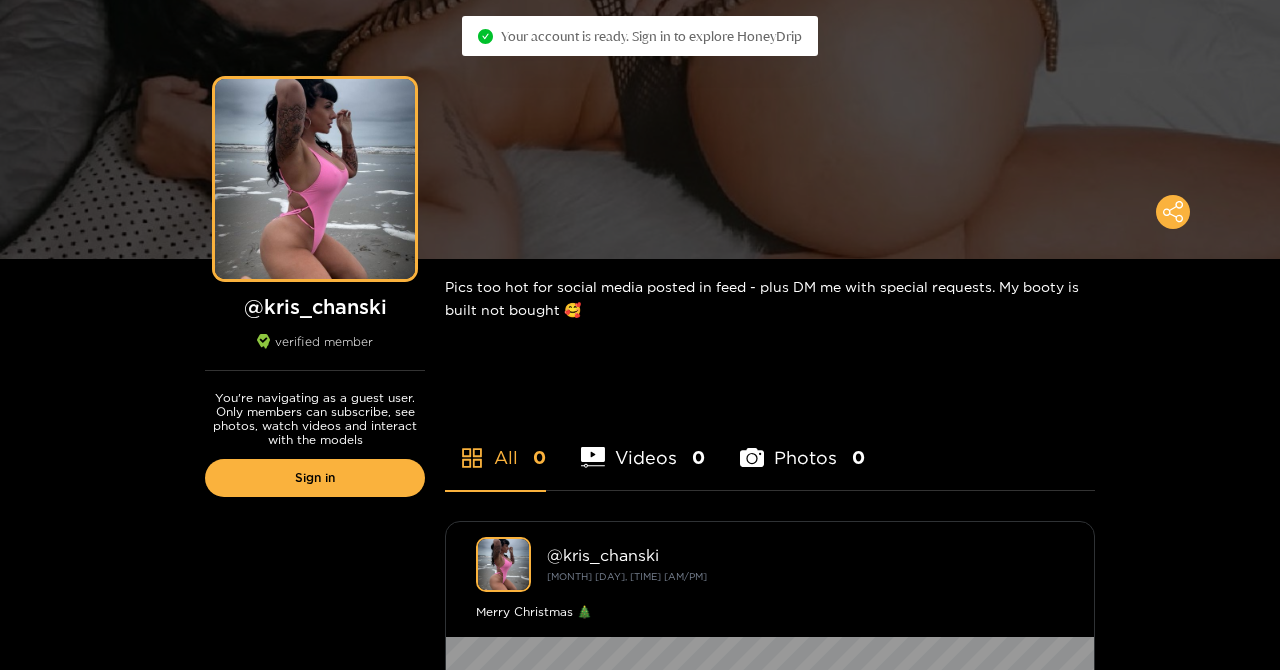 scroll, scrollTop: 225, scrollLeft: 0, axis: vertical 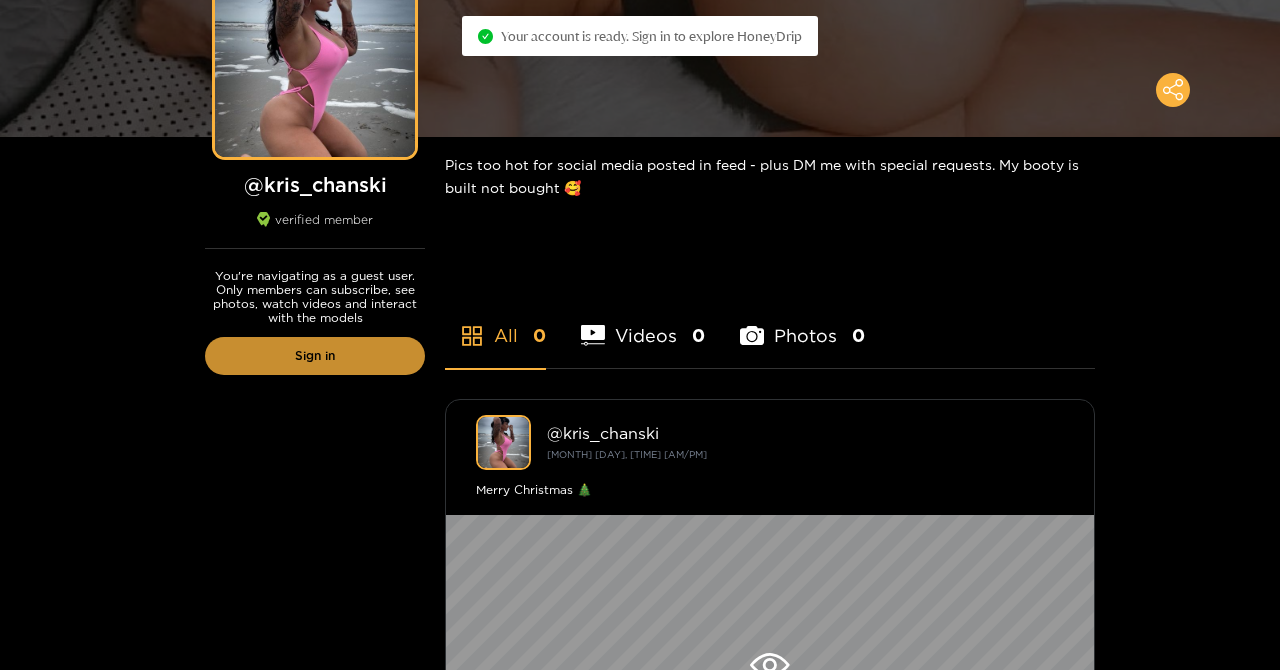 click on "Sign in" at bounding box center (315, 356) 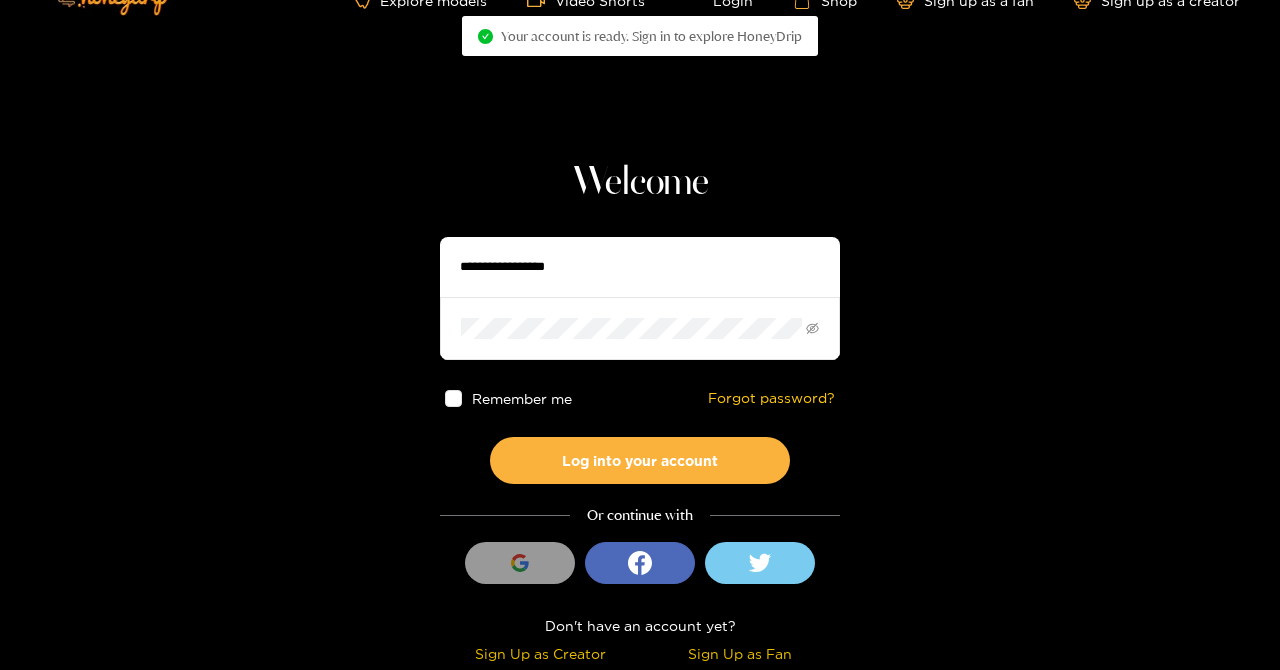 scroll, scrollTop: 0, scrollLeft: 0, axis: both 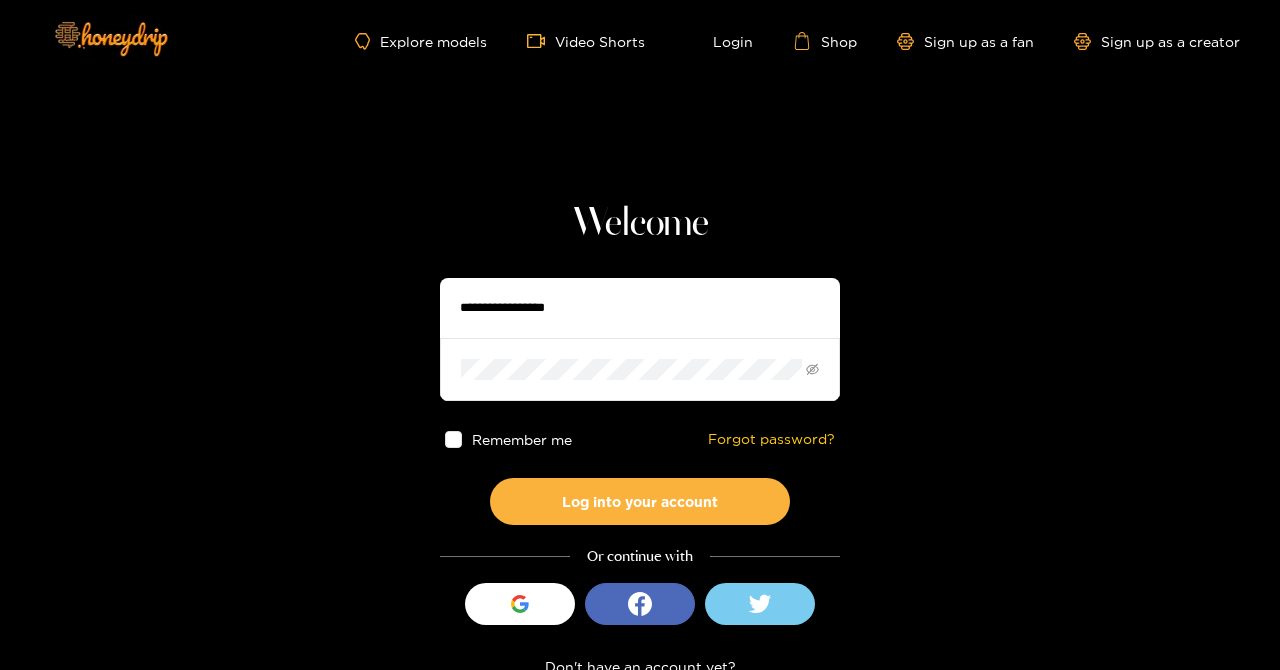 click at bounding box center (640, 308) 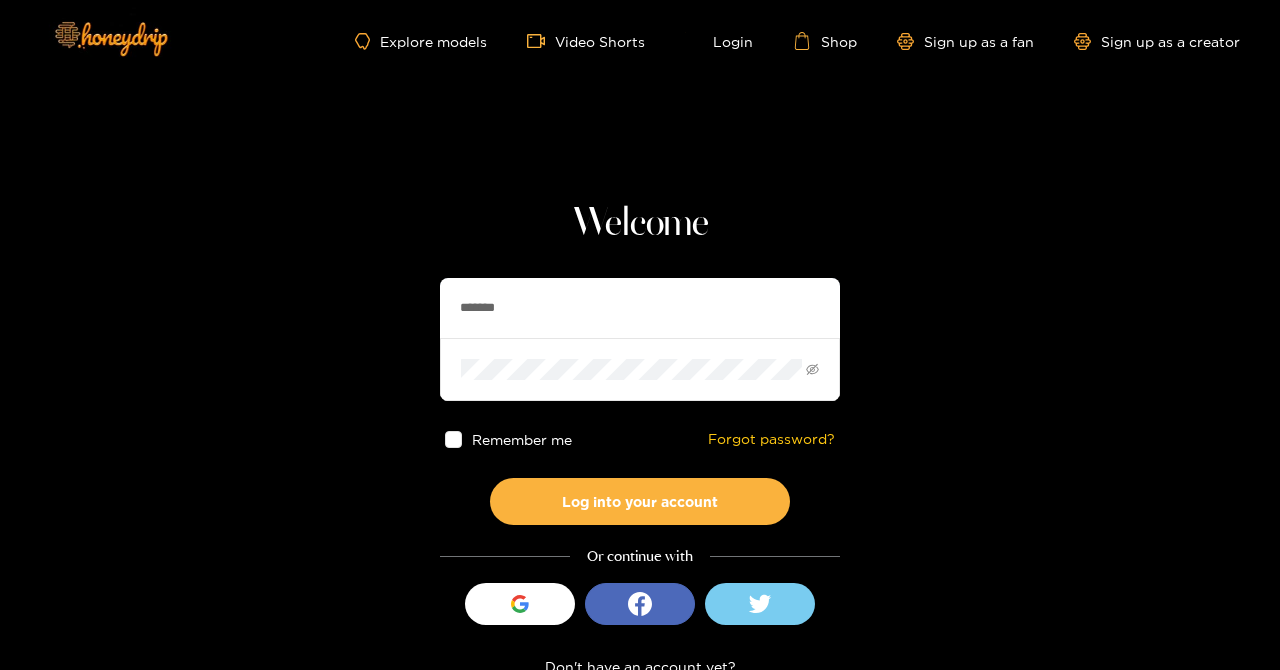 click on "*******" at bounding box center [640, 308] 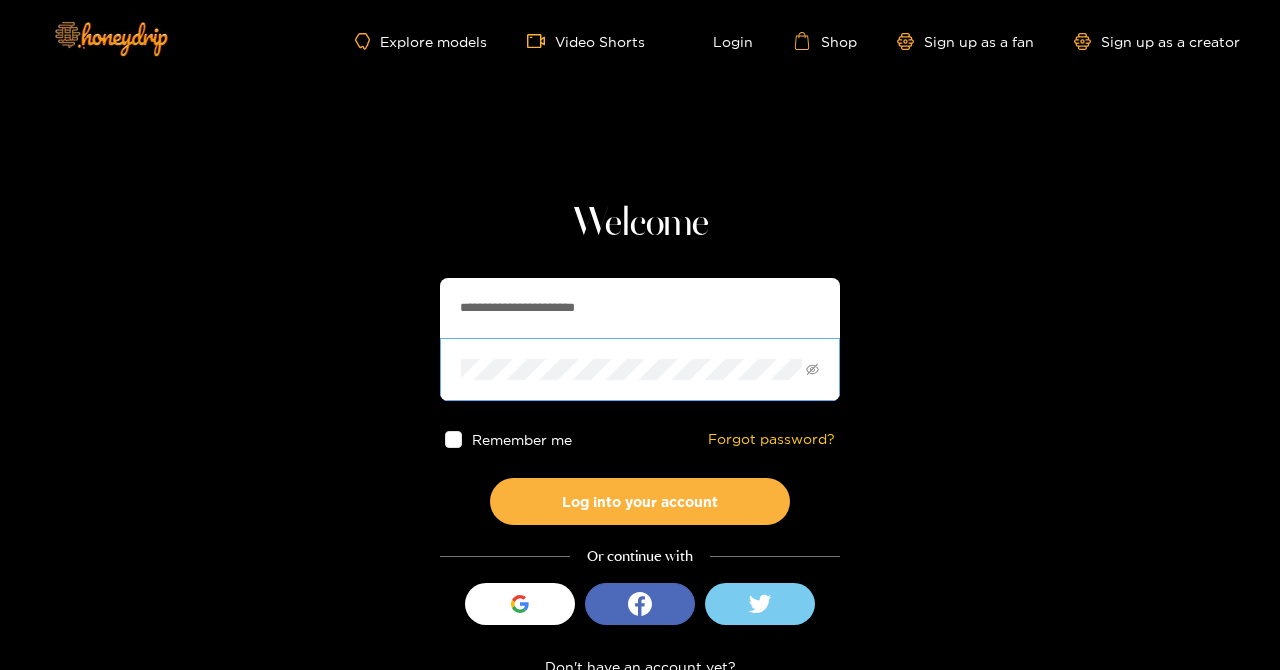 type on "**********" 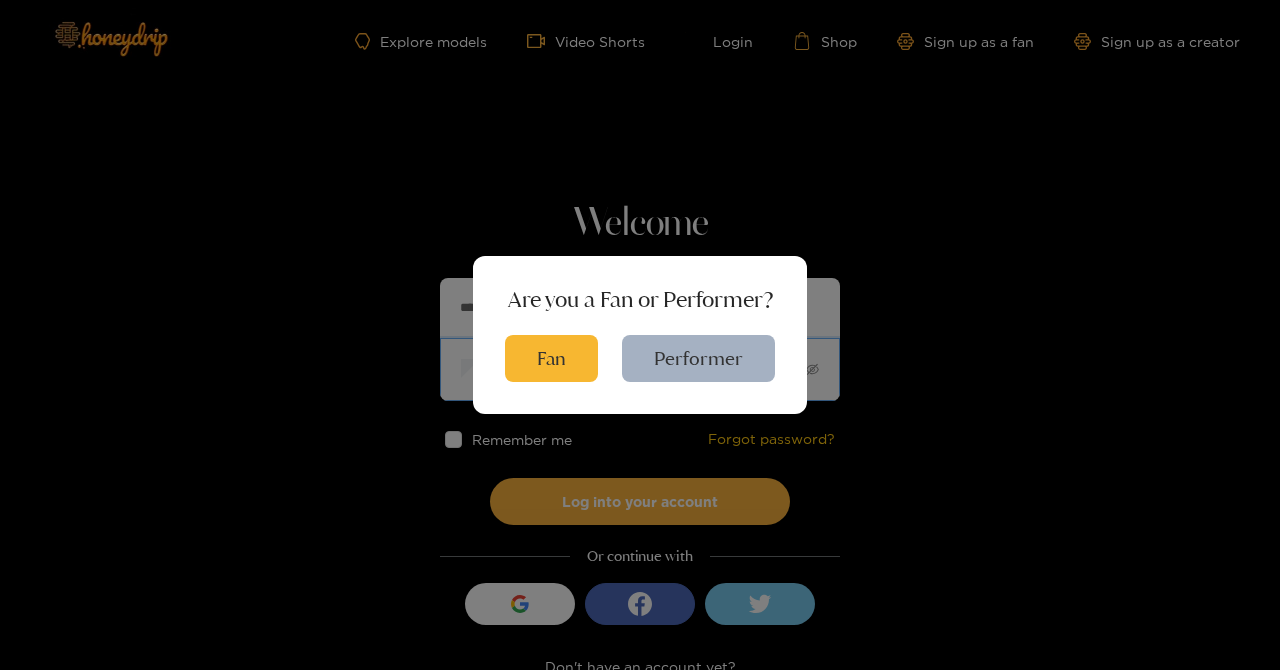 click on "Log into your account" at bounding box center [640, 501] 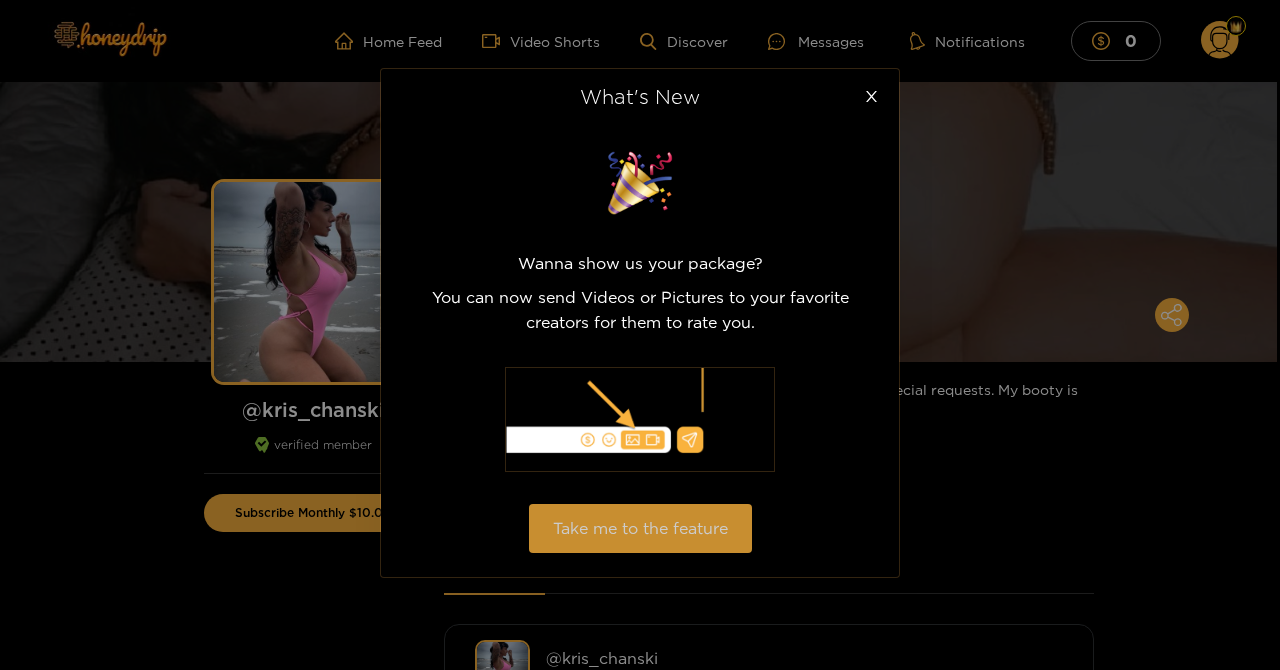 scroll, scrollTop: 0, scrollLeft: 0, axis: both 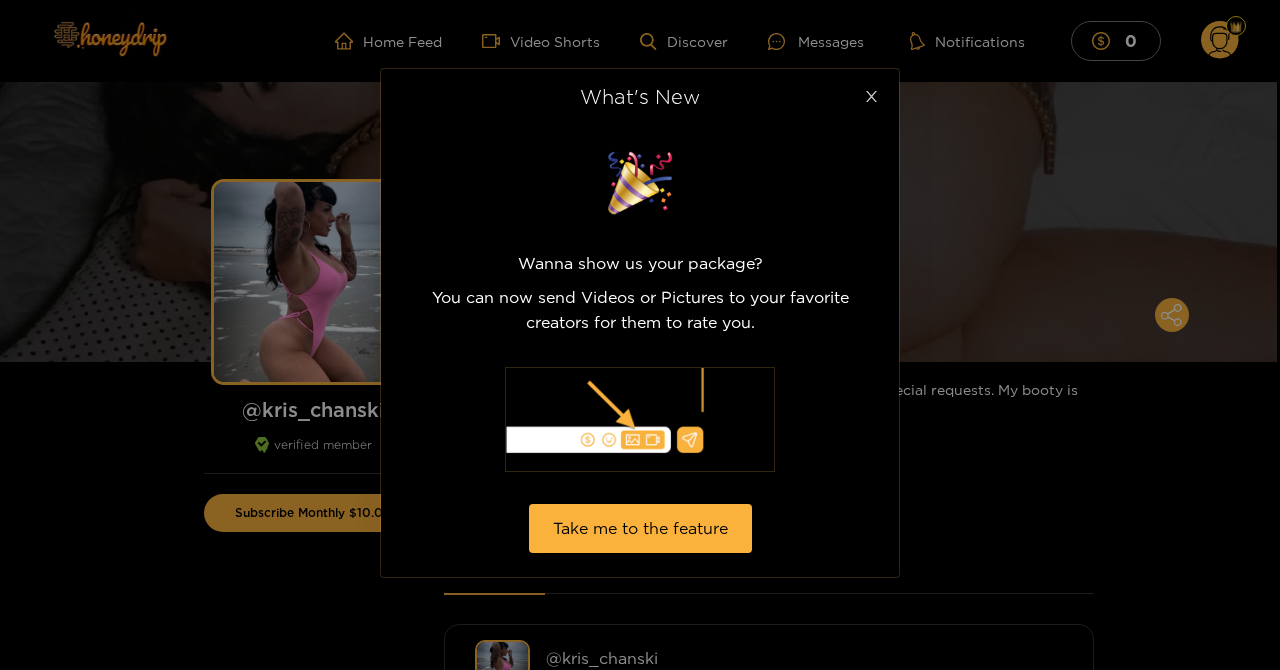 click 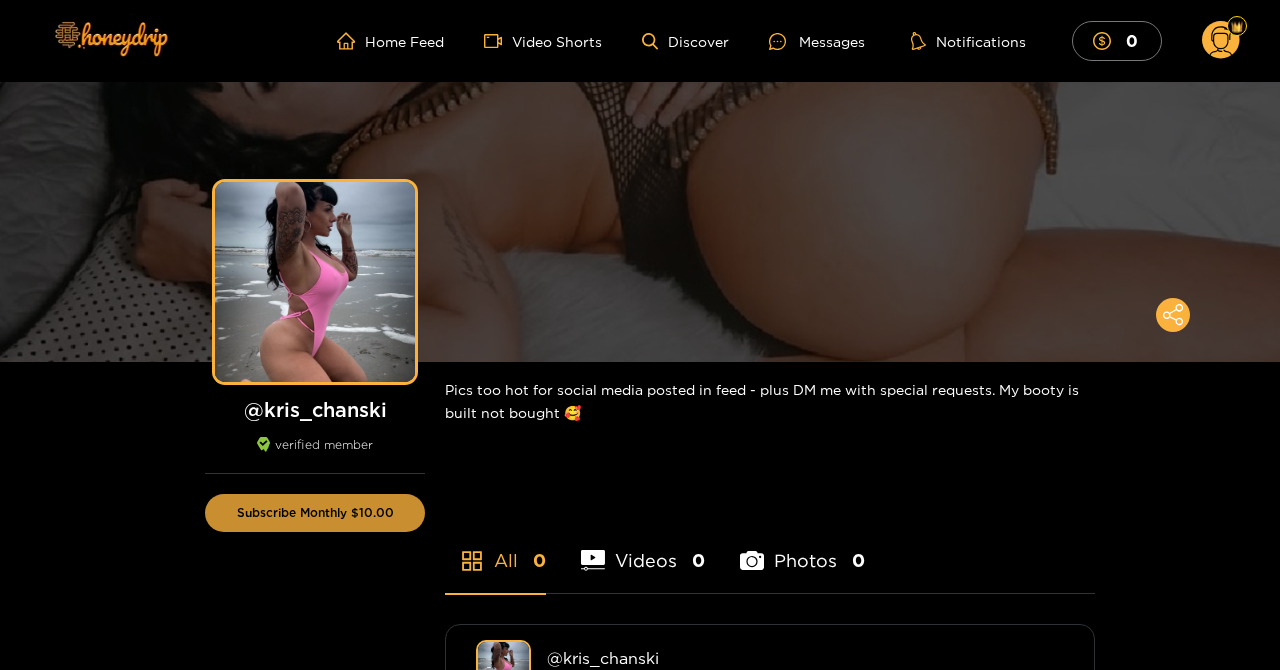 click on "Subscribe Monthly $10.00" at bounding box center (315, 513) 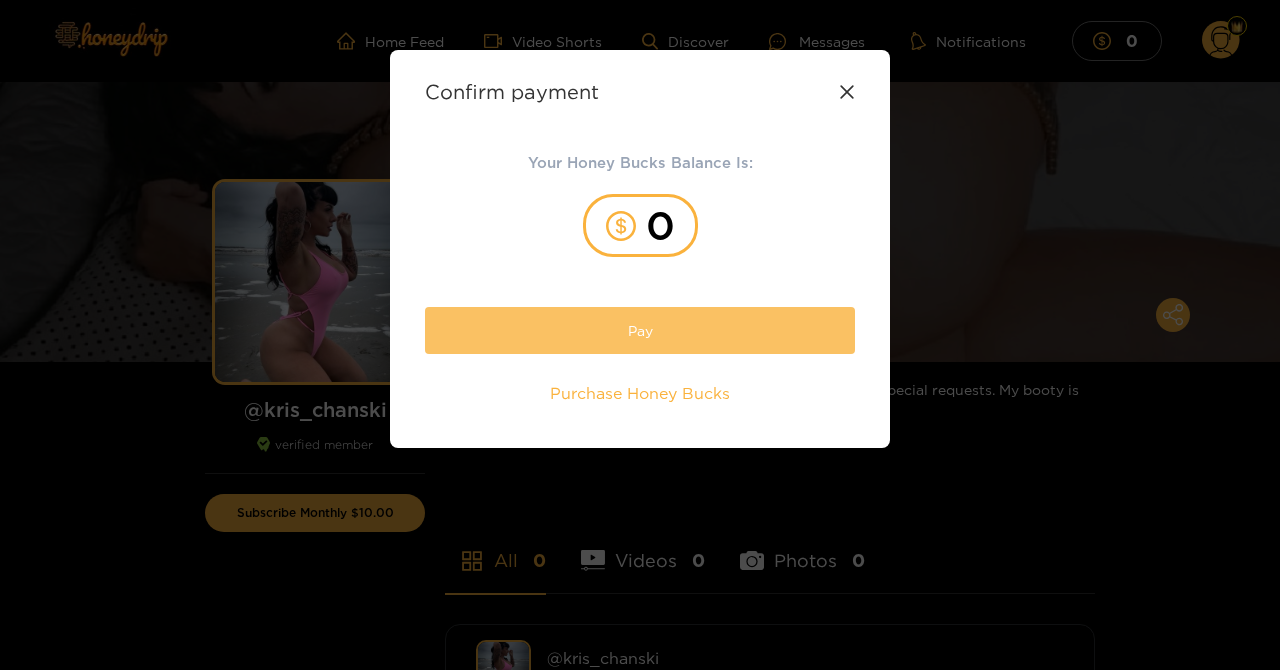 click on "Pay" at bounding box center (640, 330) 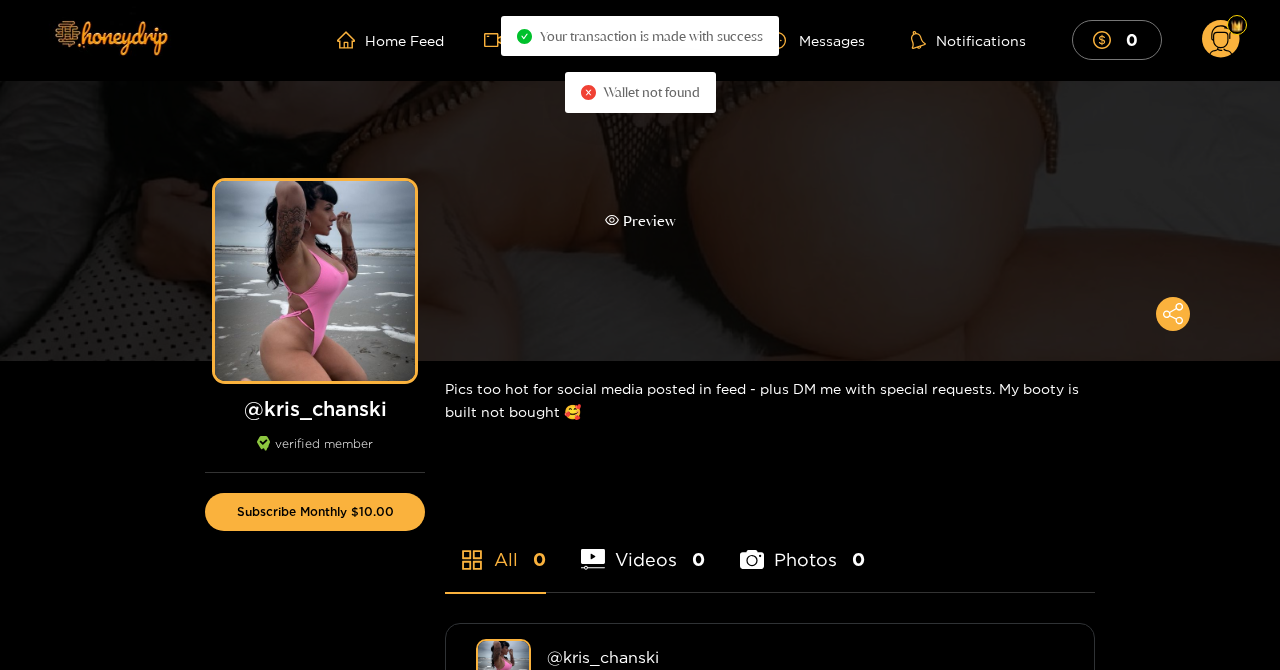 scroll, scrollTop: 0, scrollLeft: 0, axis: both 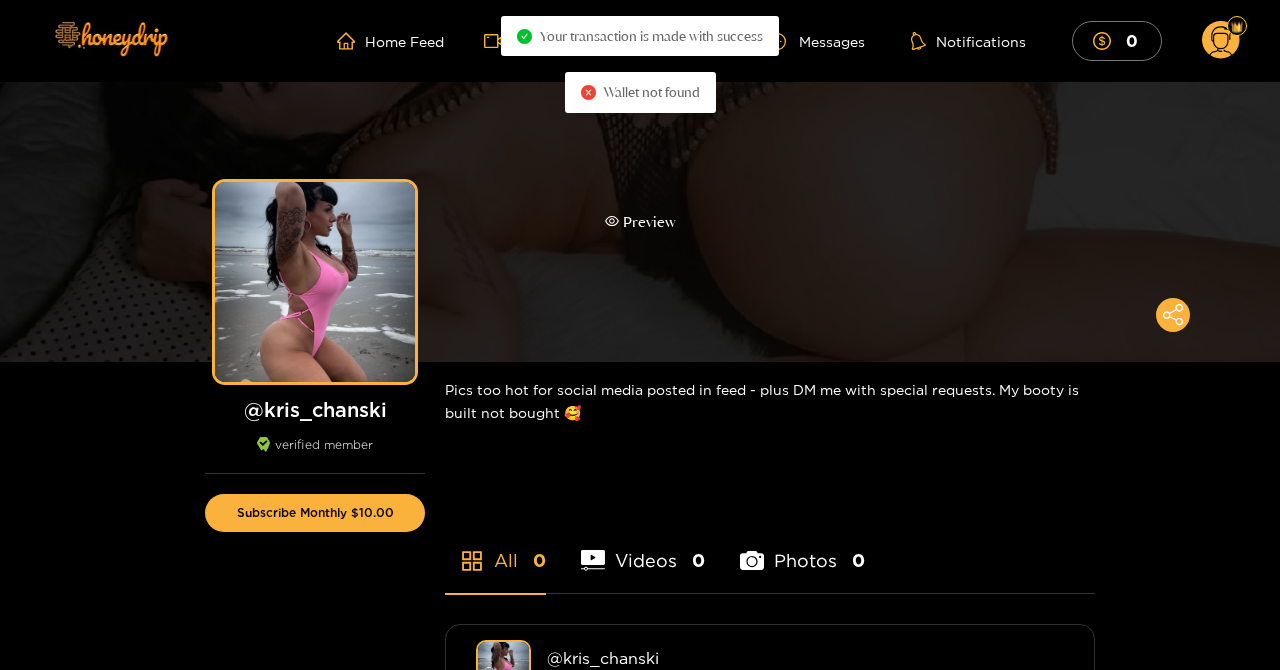 click on "Preview" at bounding box center [640, 222] 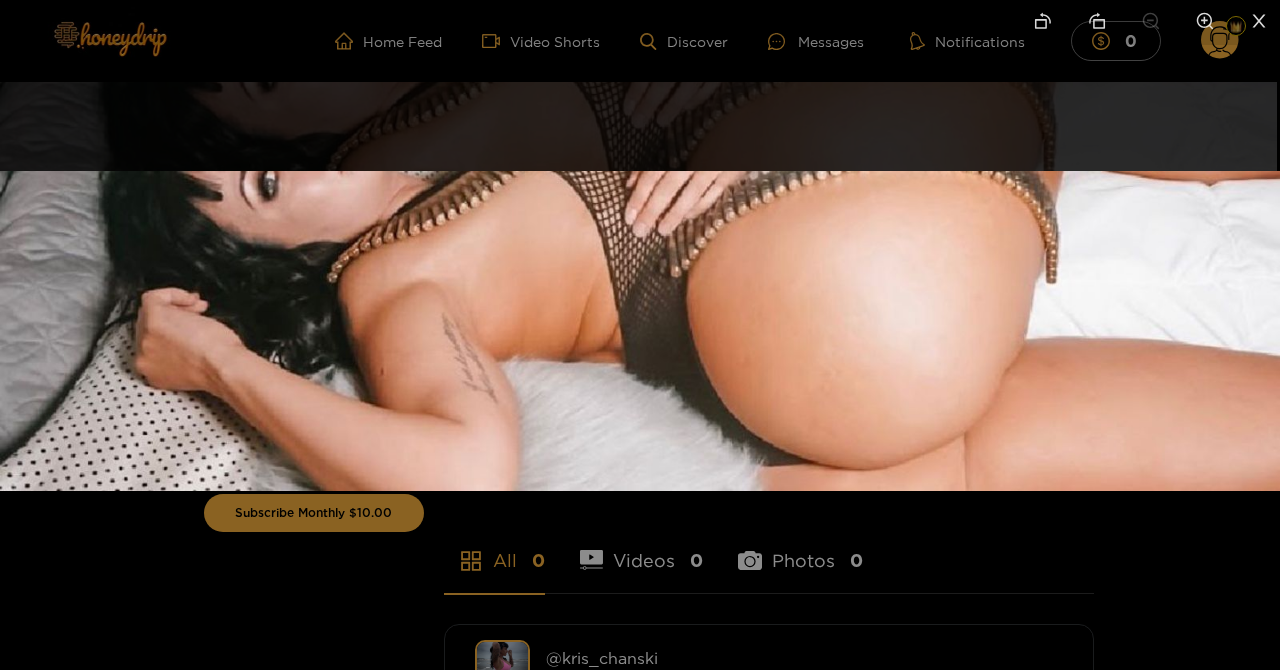 click at bounding box center [640, 335] 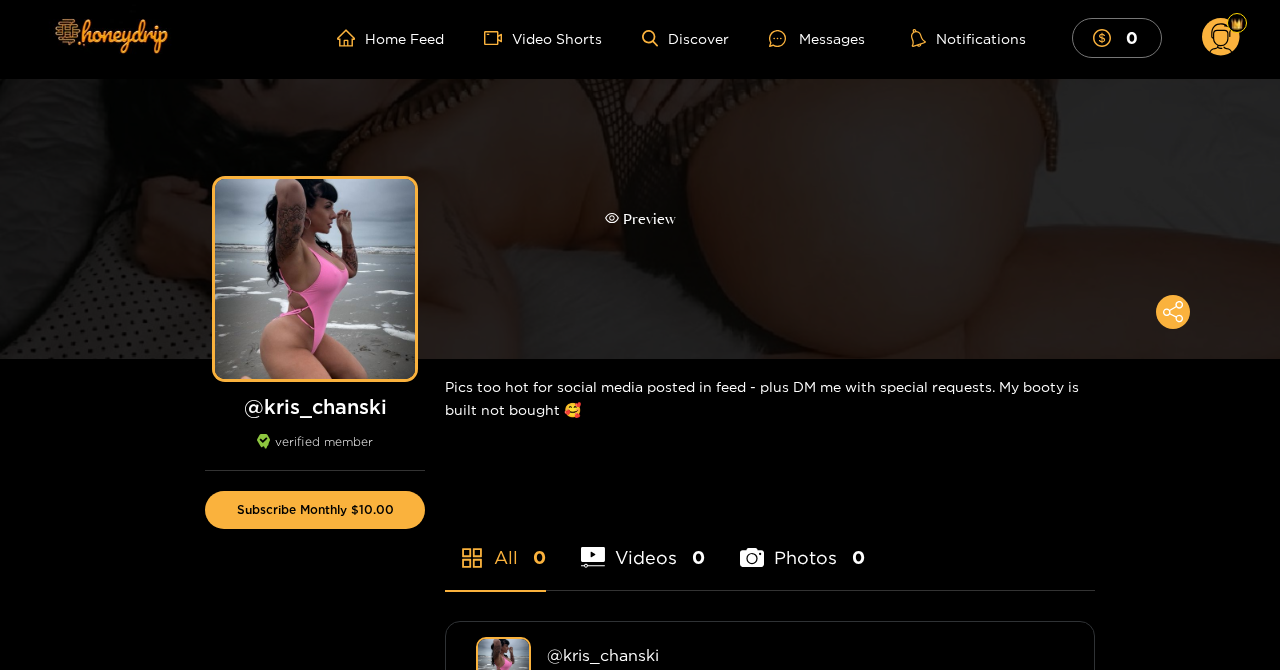 scroll, scrollTop: 0, scrollLeft: 0, axis: both 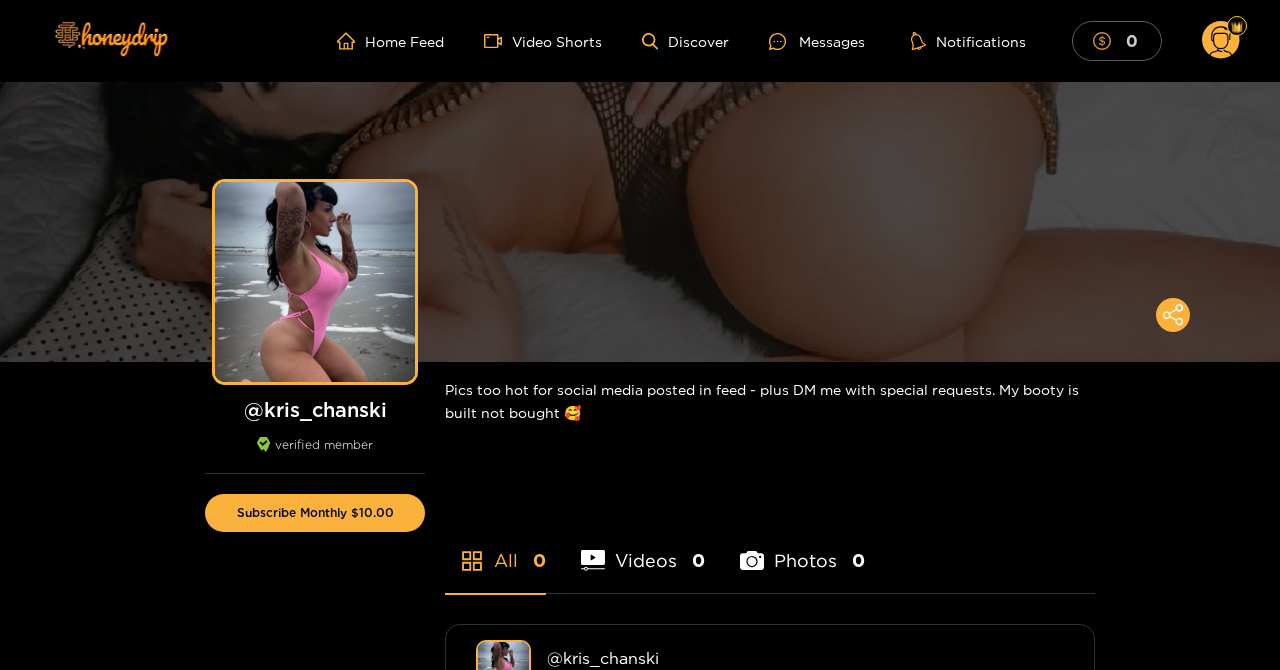 click at bounding box center [1107, 41] 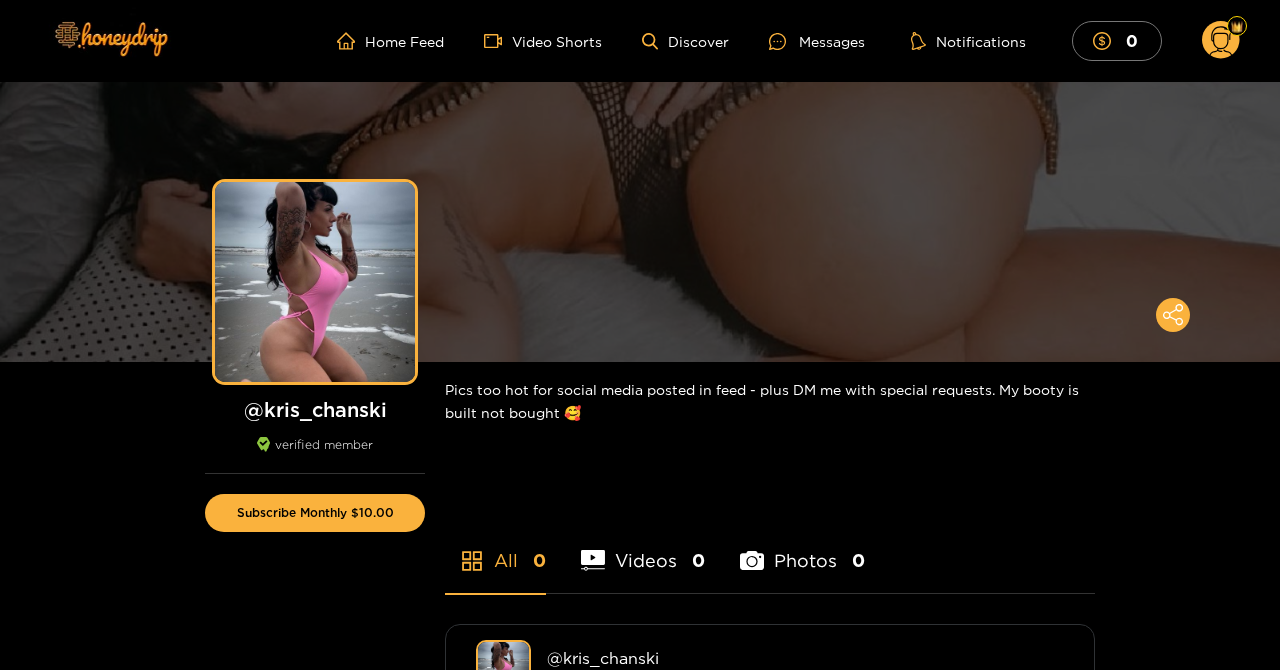 click at bounding box center [351, 41] 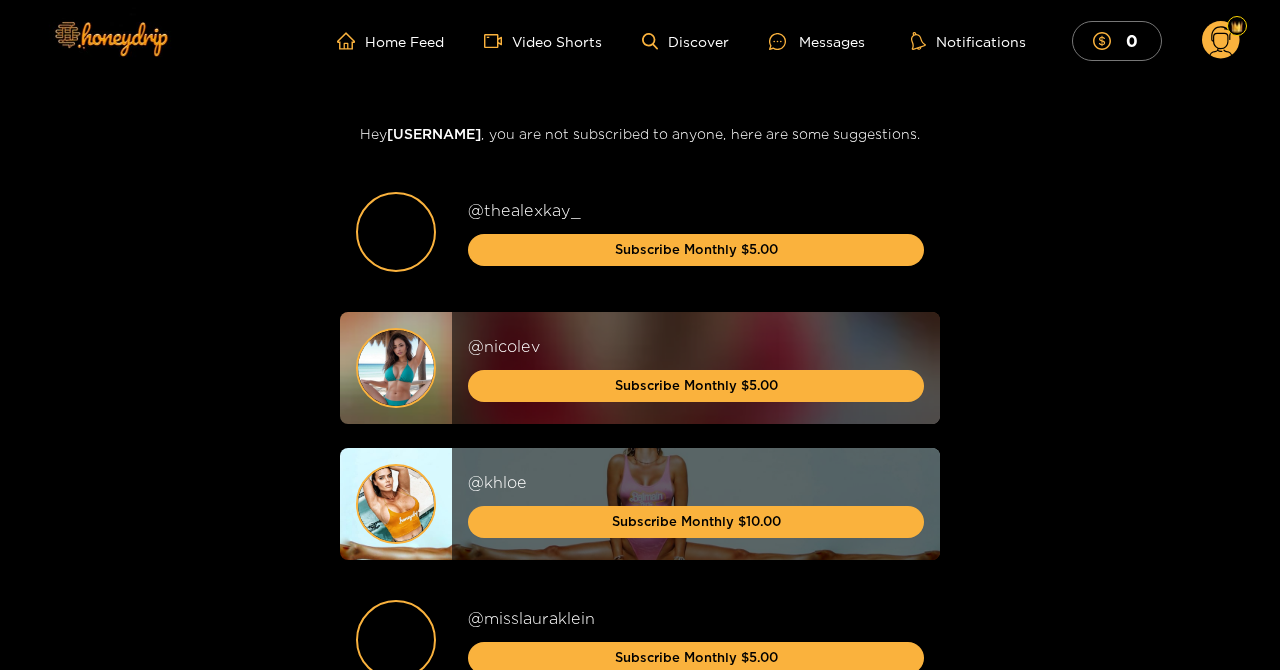 click 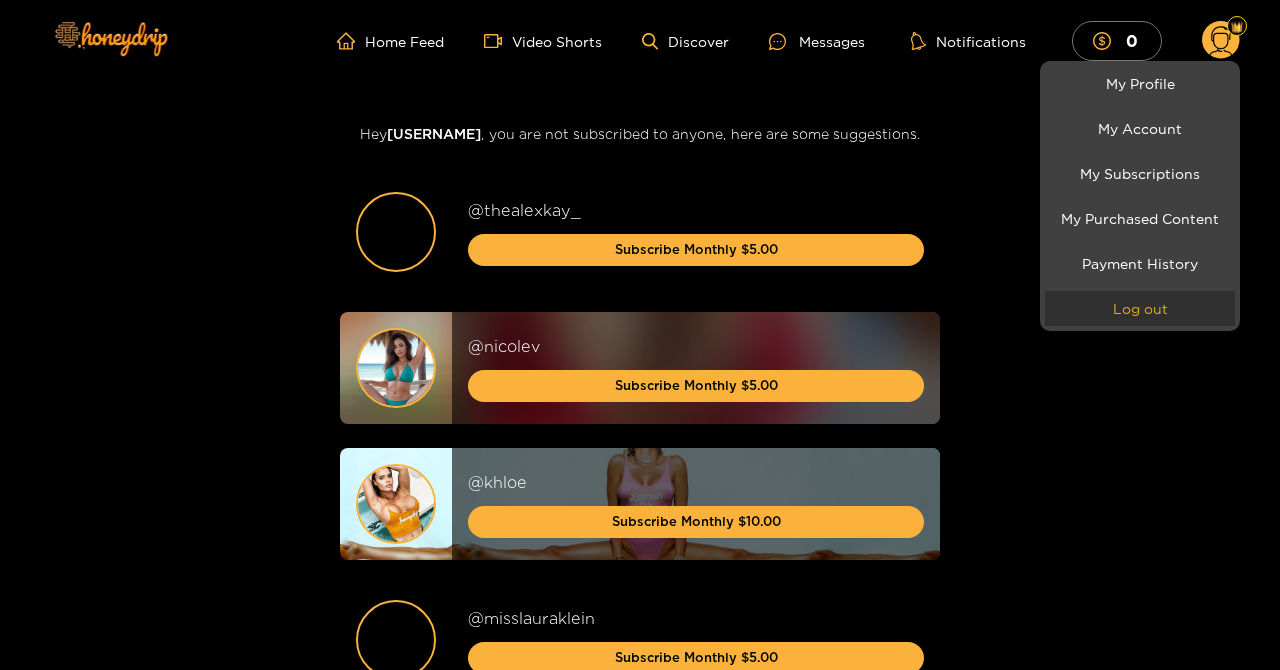 click on "Log out" at bounding box center [1140, 308] 